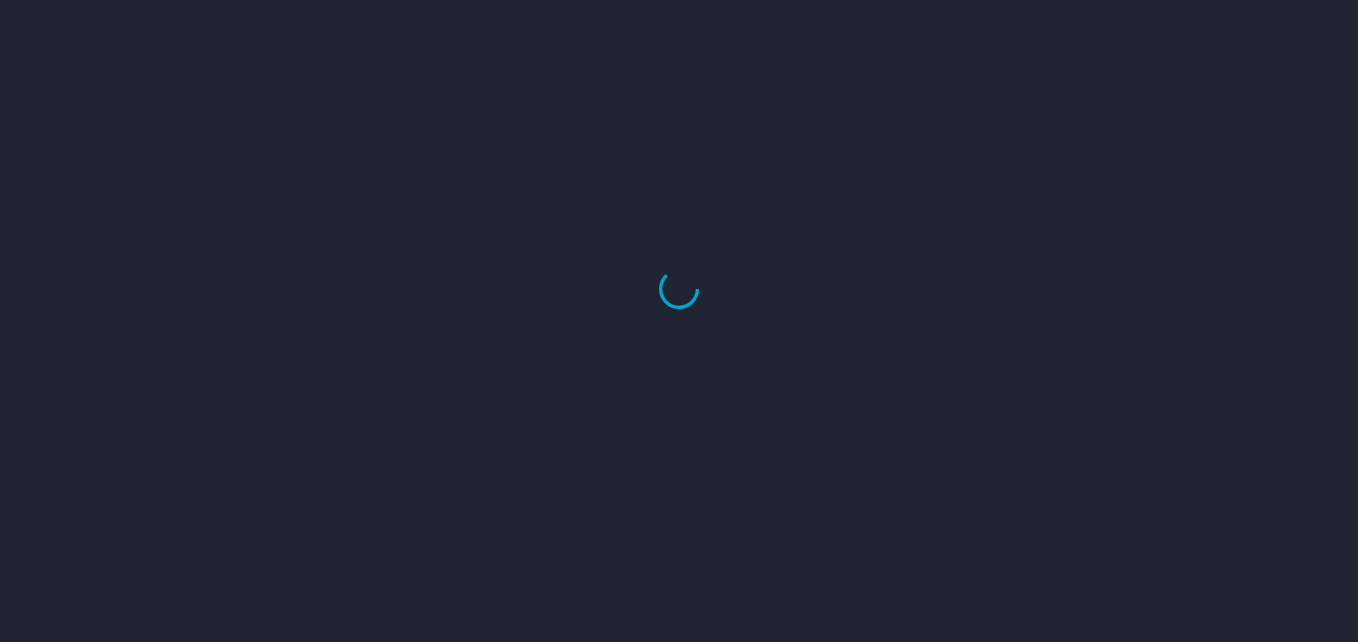 scroll, scrollTop: 0, scrollLeft: 0, axis: both 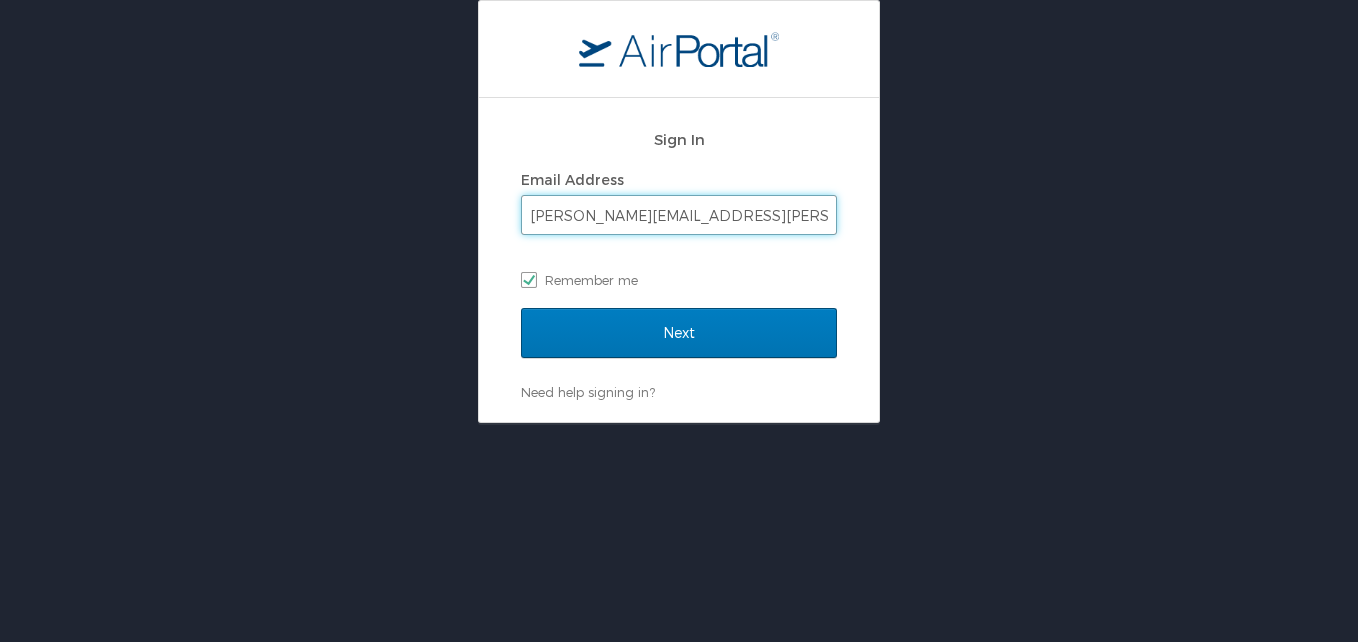 drag, startPoint x: 703, startPoint y: 217, endPoint x: 713, endPoint y: 214, distance: 10.440307 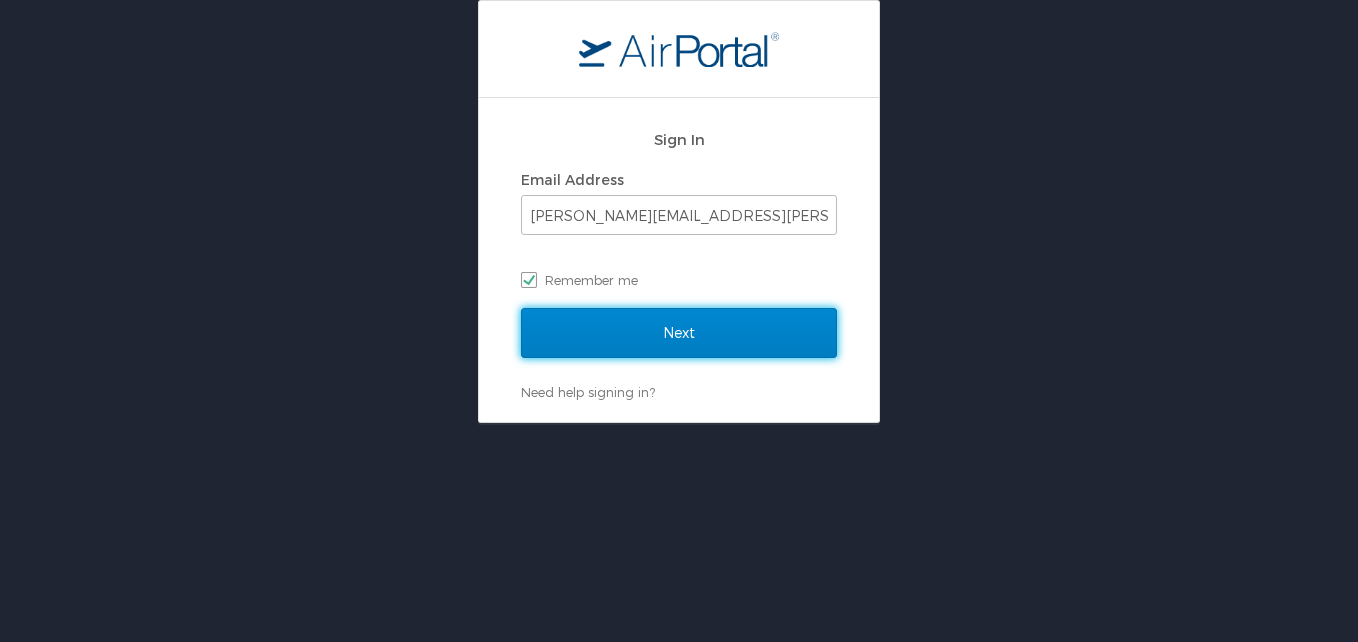 click on "Next" at bounding box center (679, 333) 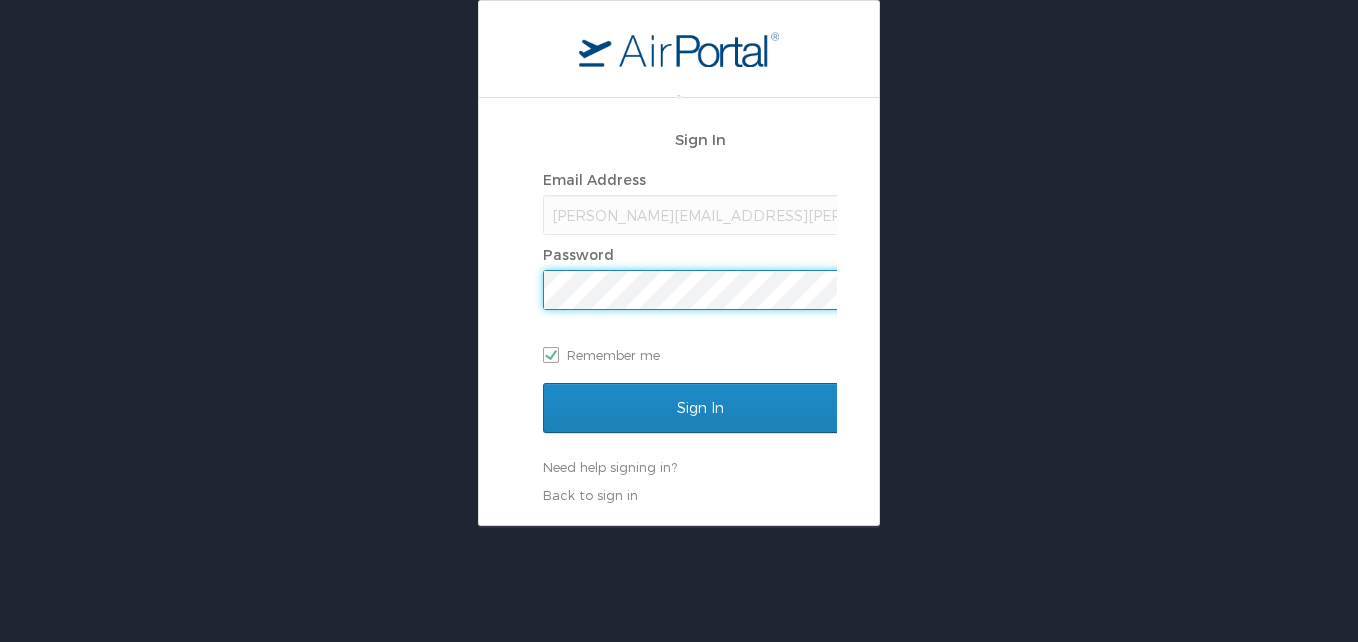 scroll, scrollTop: 0, scrollLeft: 0, axis: both 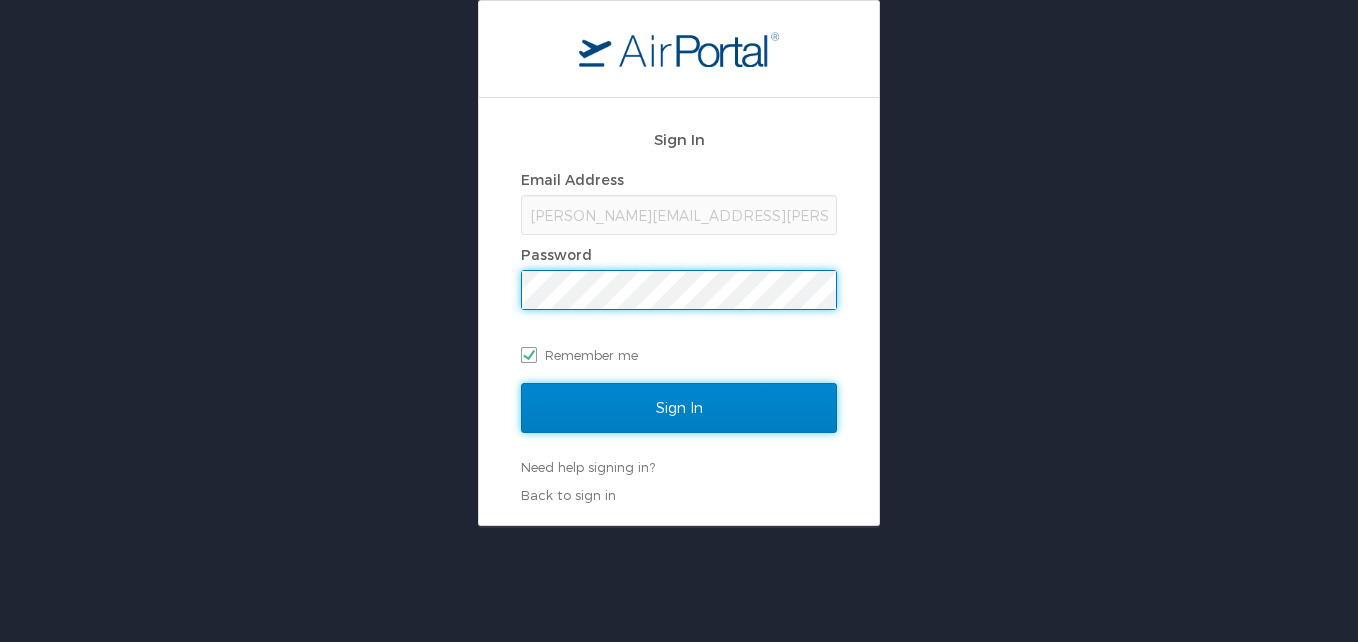 click on "Sign In" at bounding box center [679, 408] 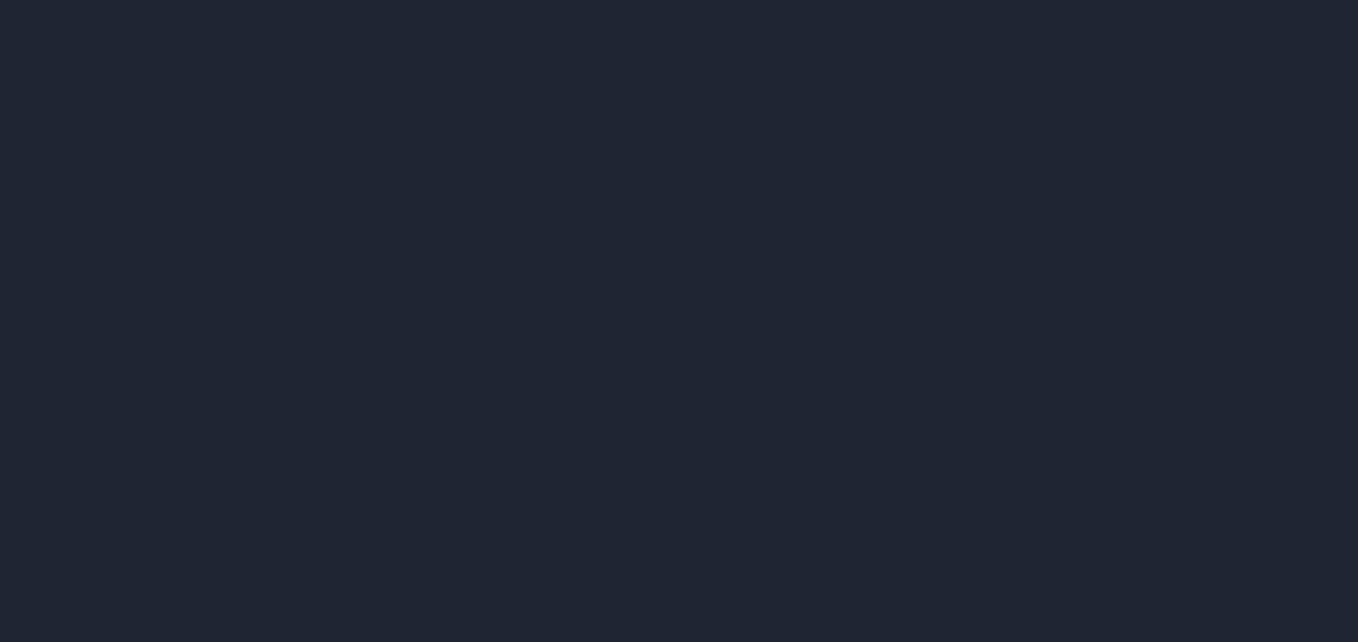 scroll, scrollTop: 0, scrollLeft: 0, axis: both 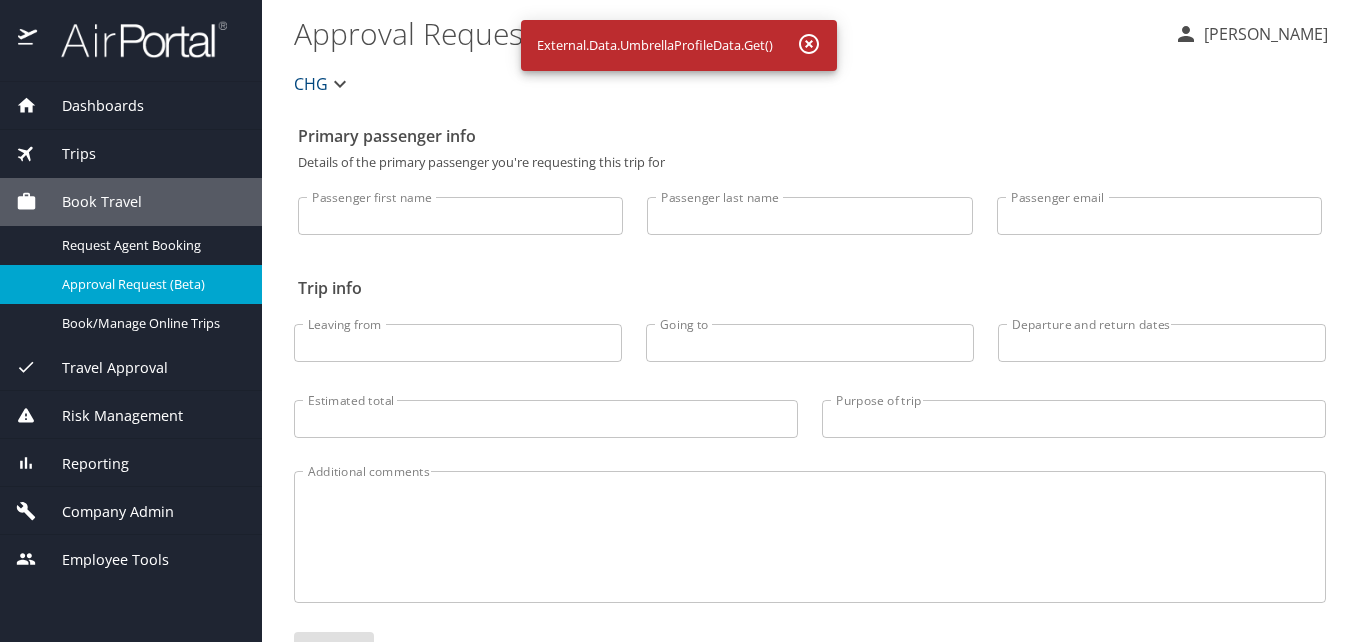 click on "Dashboards" at bounding box center [131, 106] 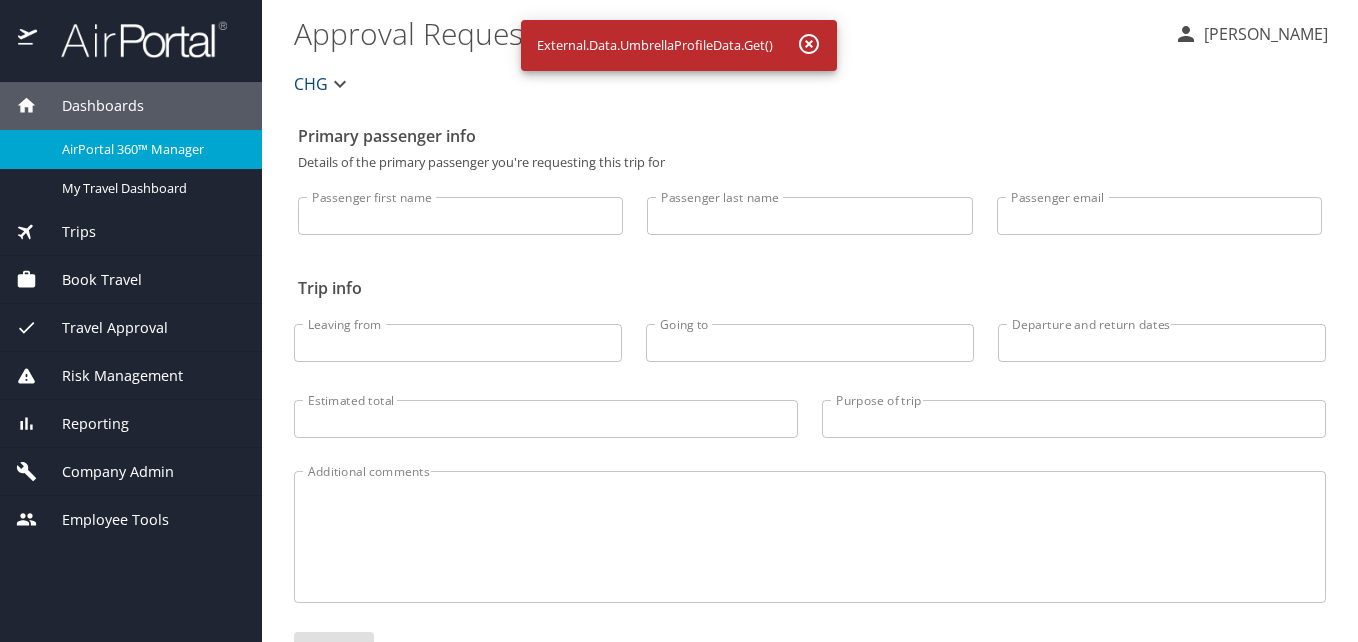 click on "AirPortal 360™ Manager" at bounding box center (150, 149) 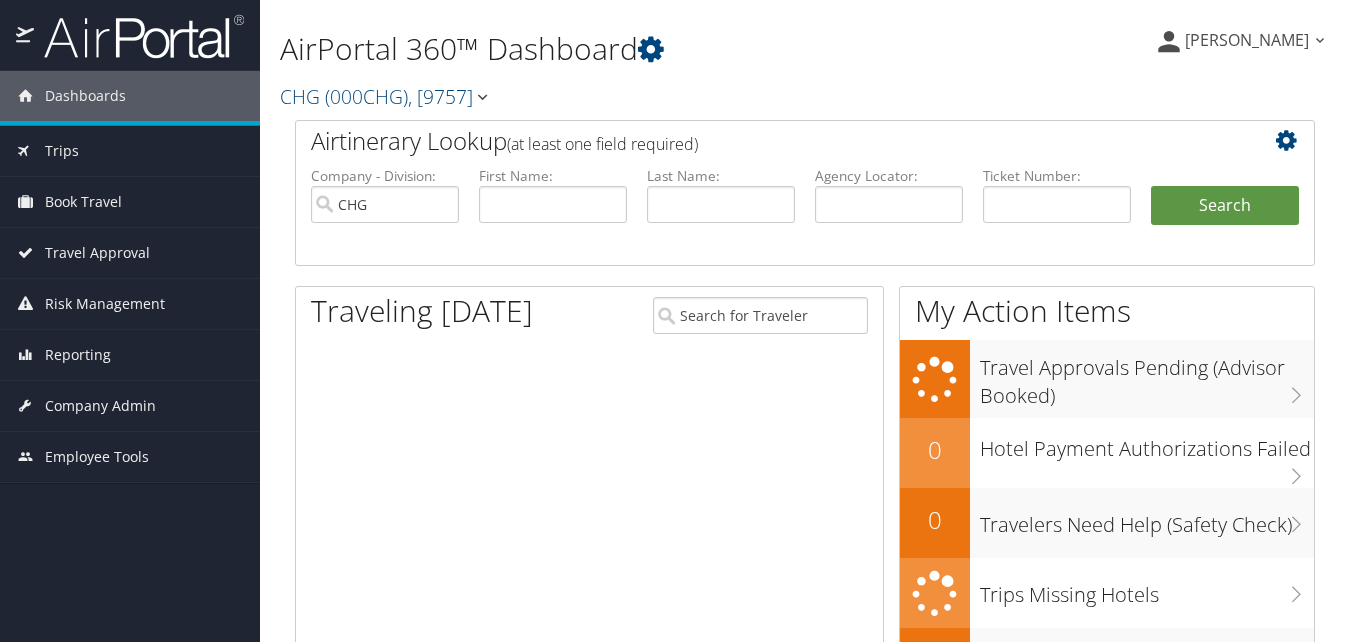 scroll, scrollTop: 0, scrollLeft: 0, axis: both 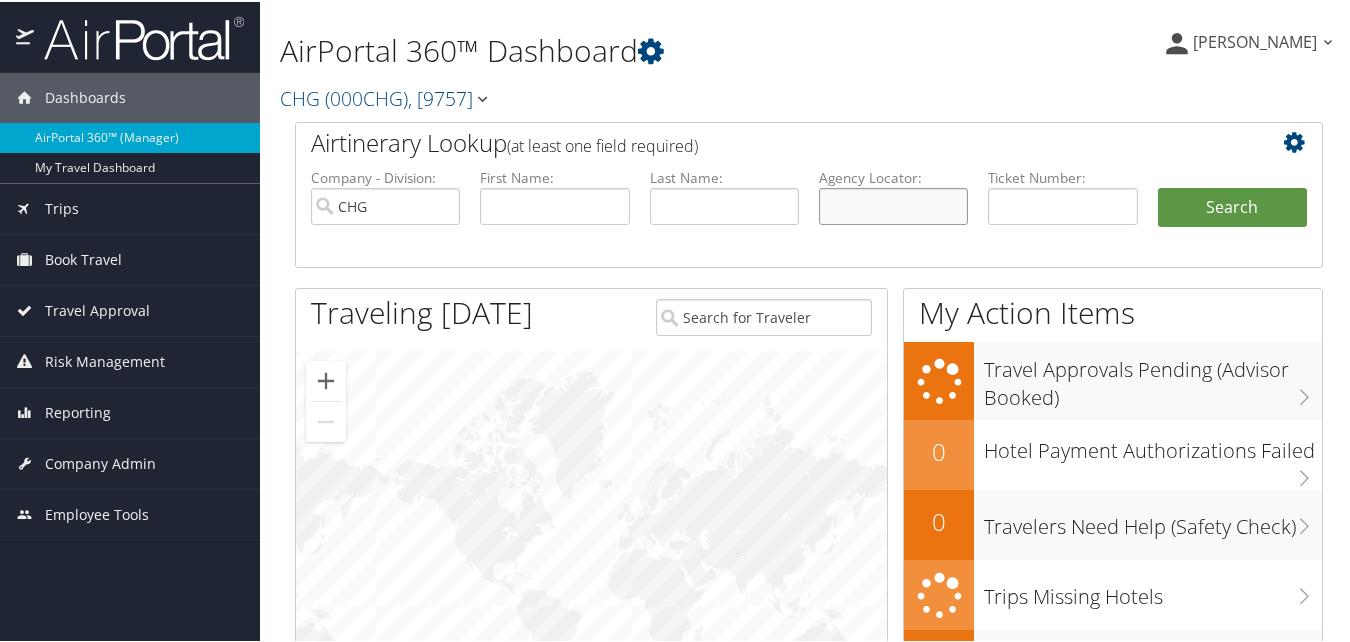 click at bounding box center [893, 204] 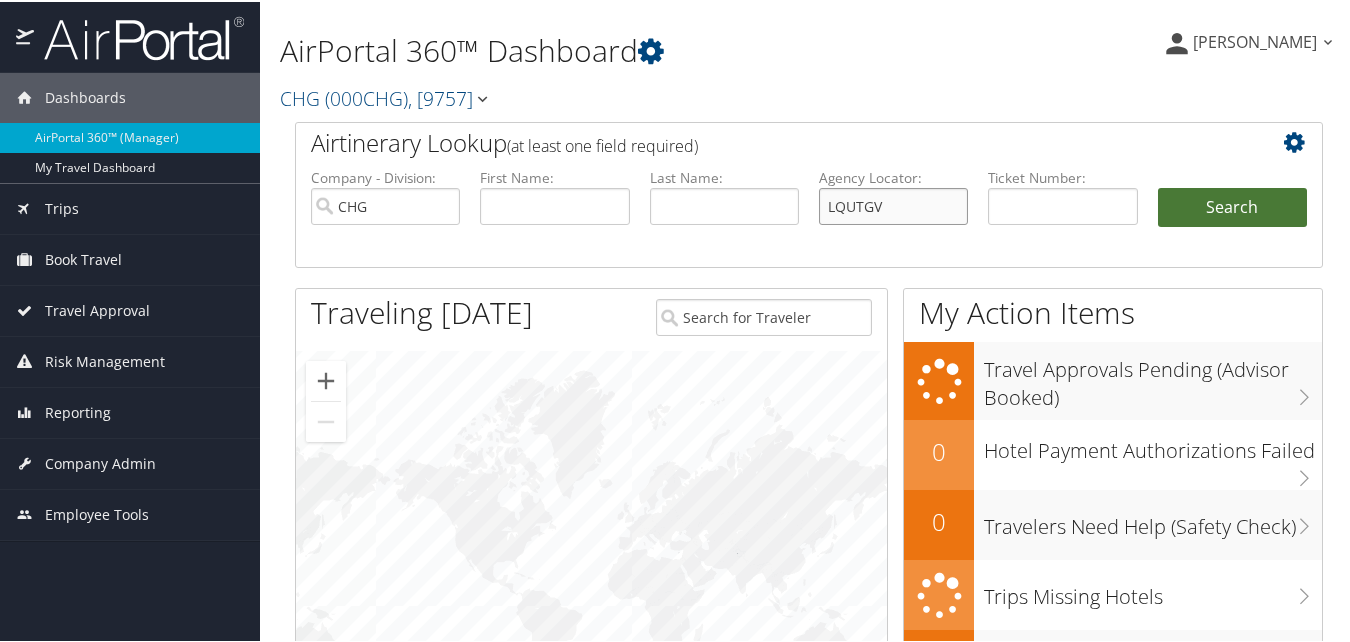 type on "LQUTGV" 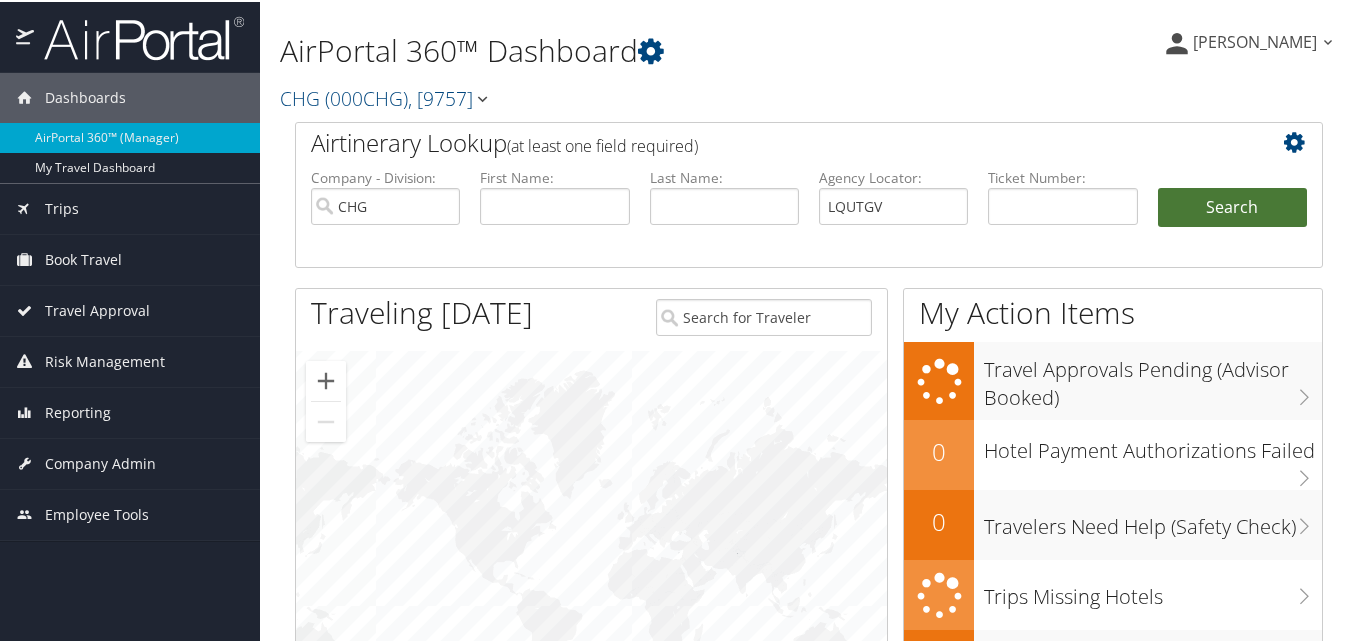 click on "Search" at bounding box center [1232, 206] 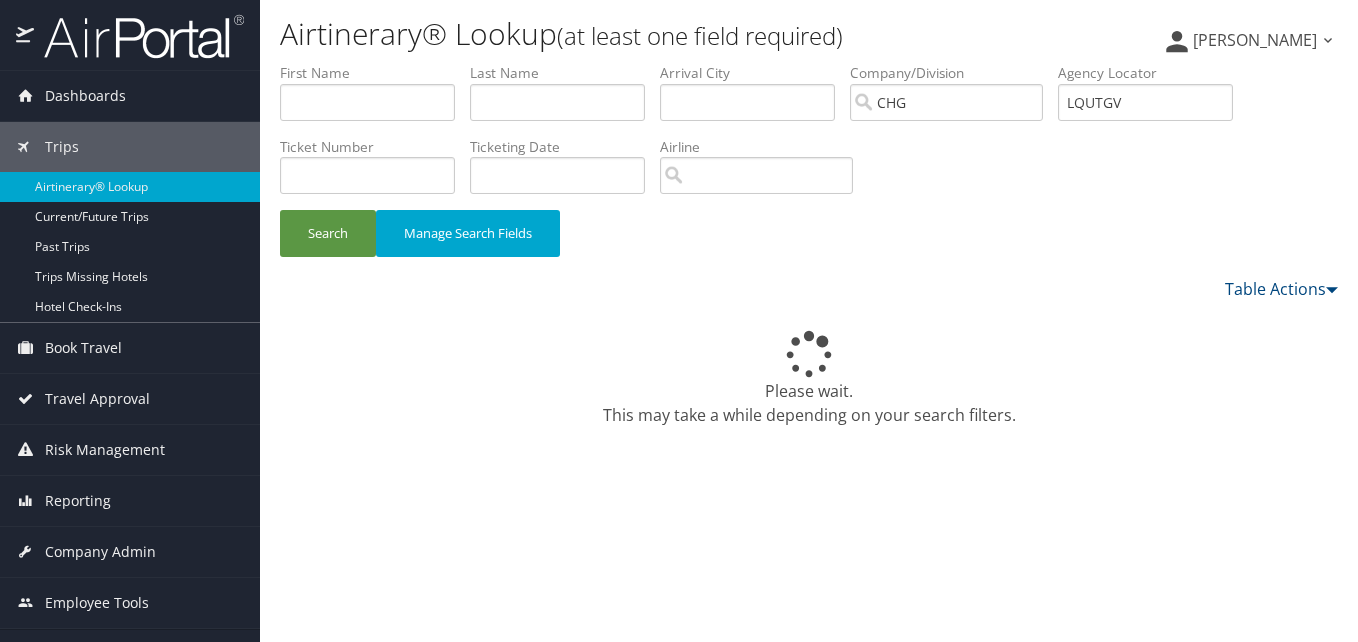 scroll, scrollTop: 0, scrollLeft: 0, axis: both 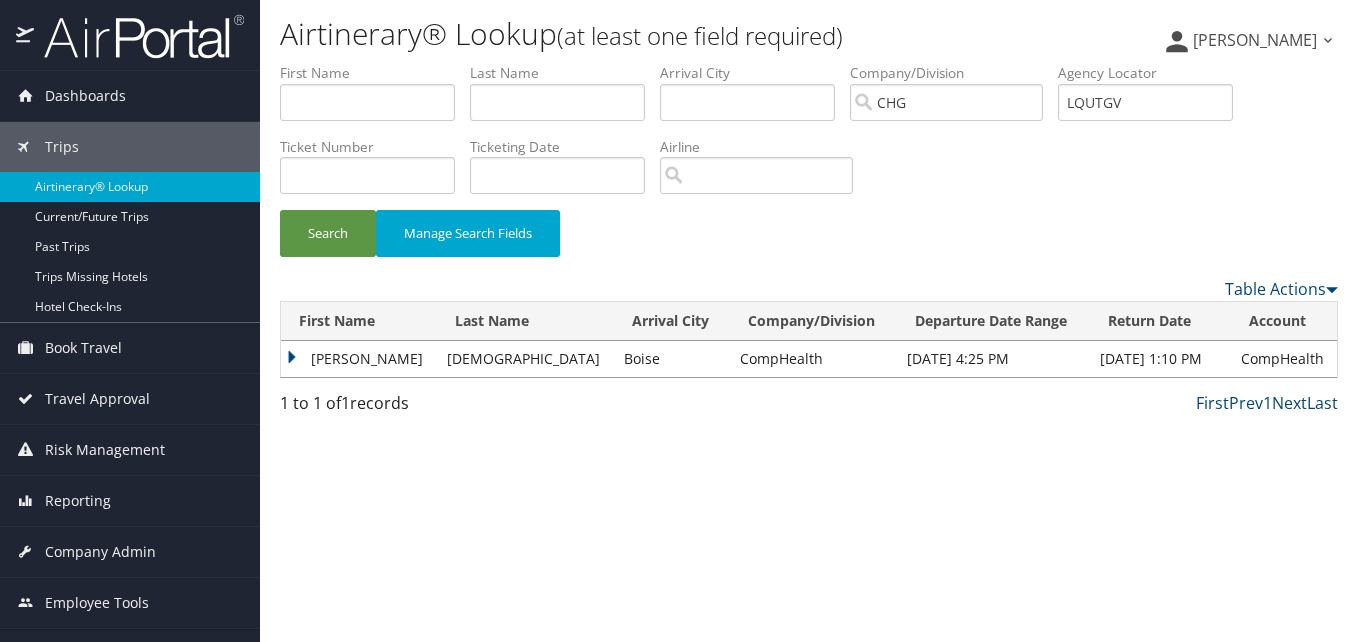 click on "Galen" at bounding box center [359, 359] 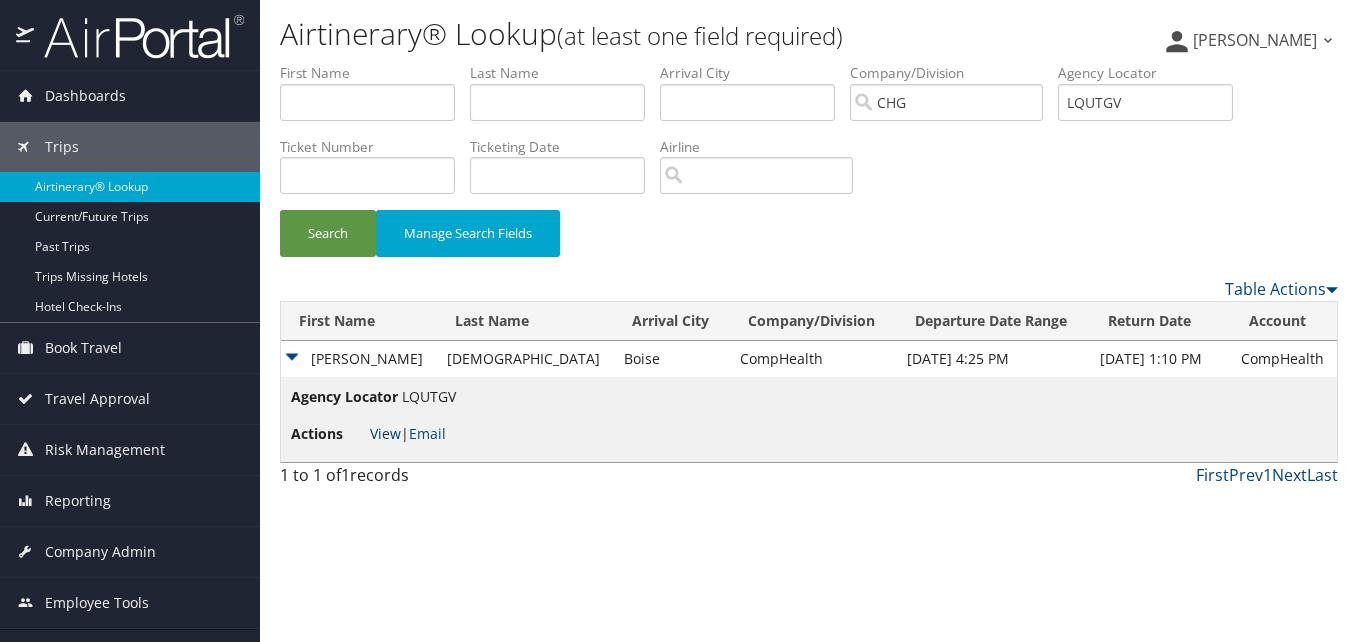 click on "View" at bounding box center (385, 433) 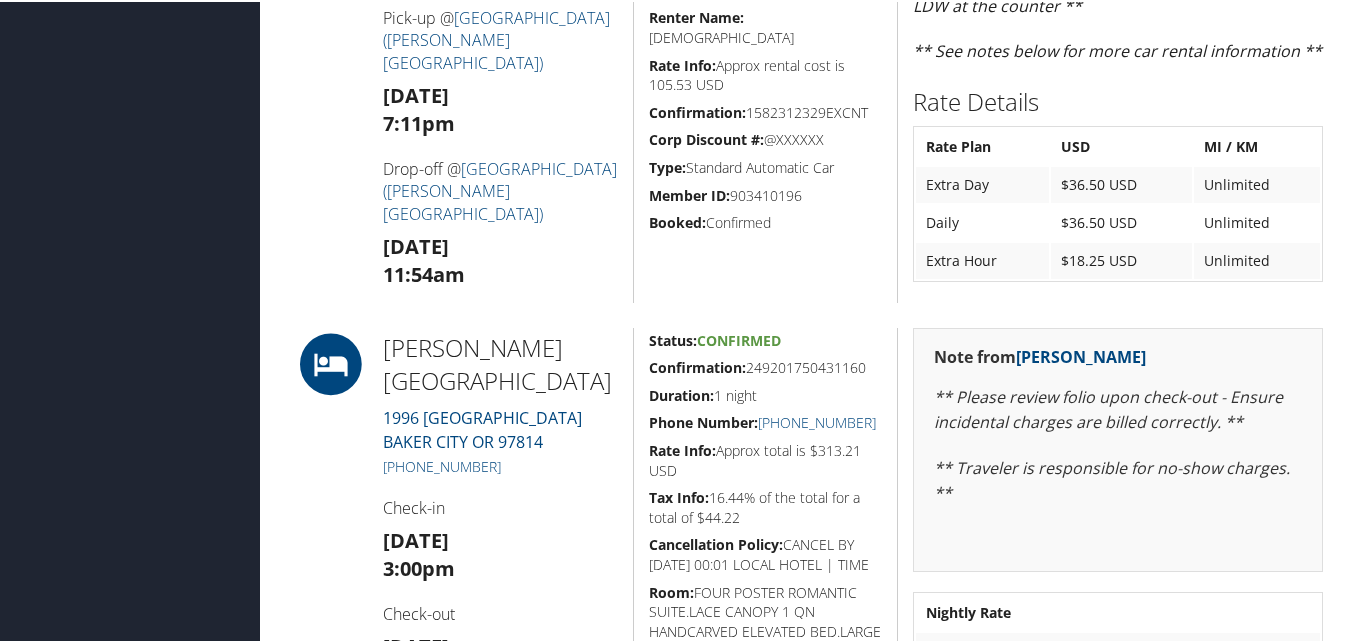 scroll, scrollTop: 1000, scrollLeft: 0, axis: vertical 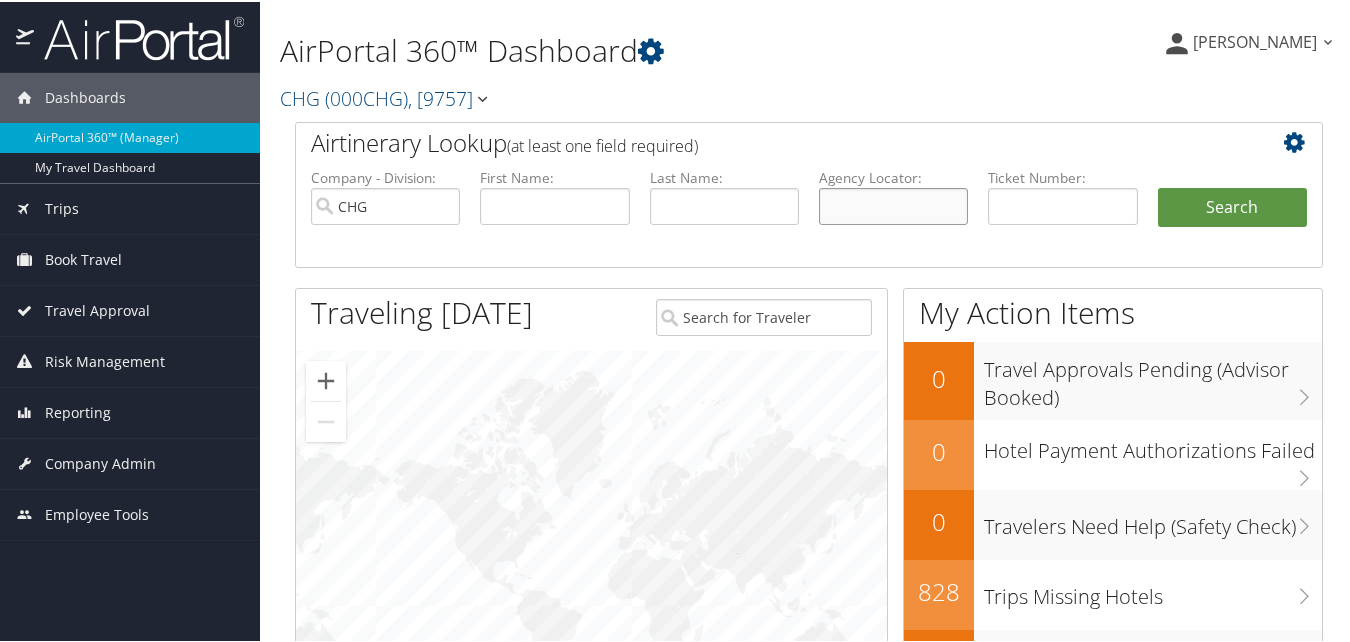 click at bounding box center (893, 204) 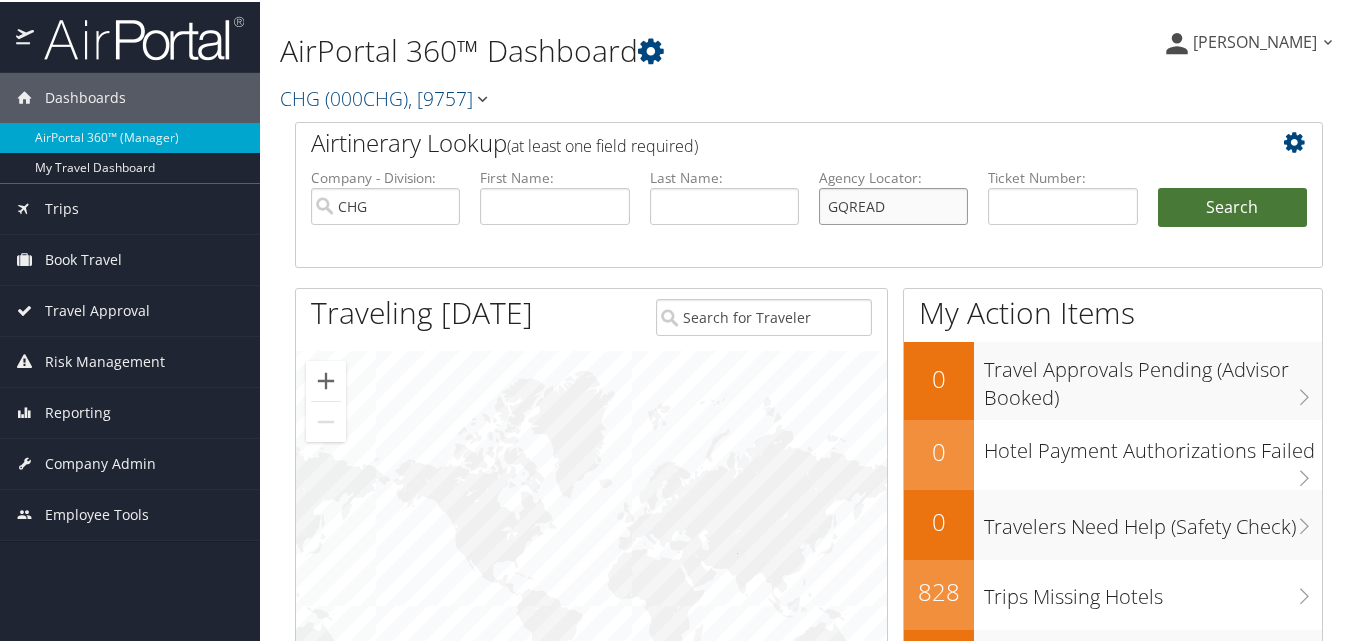 type on "GQREAD" 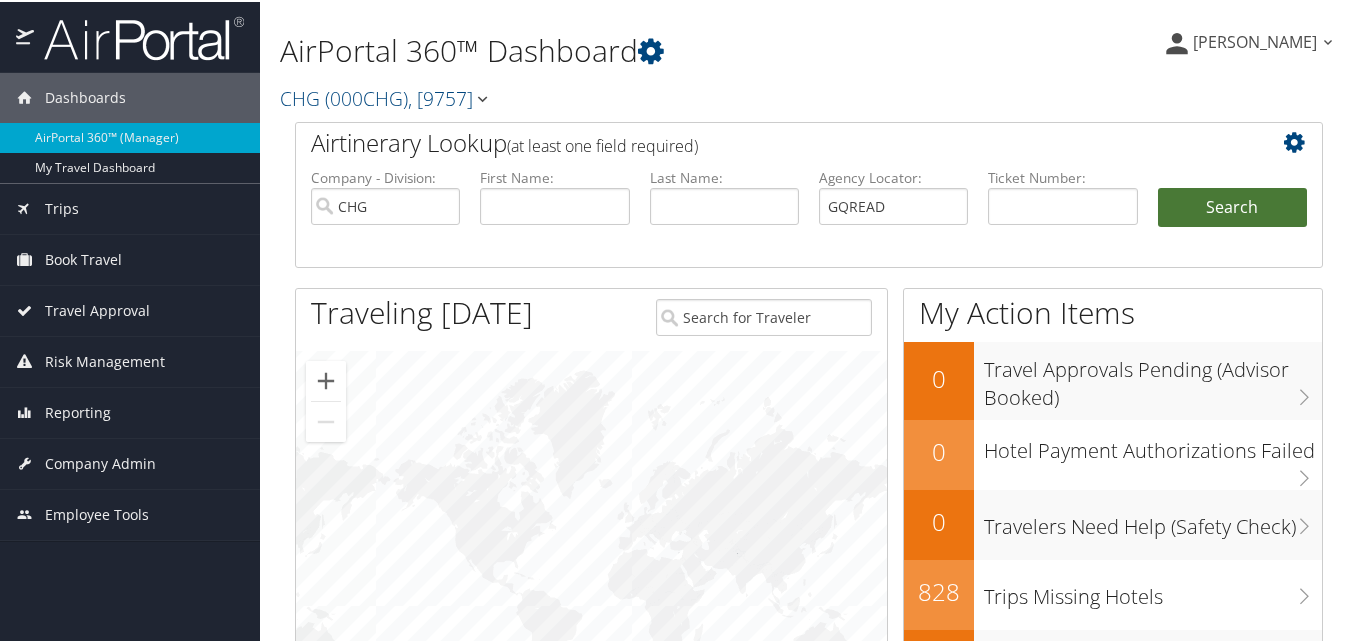 click on "Search" at bounding box center [1232, 206] 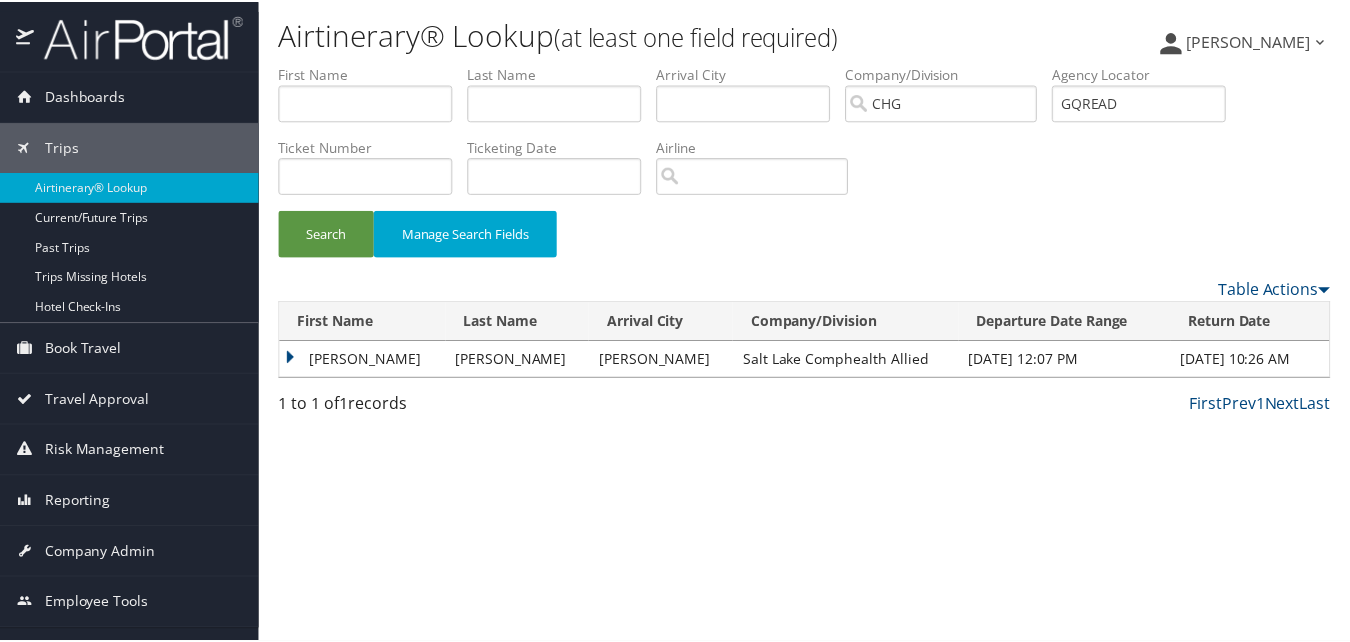 scroll, scrollTop: 0, scrollLeft: 0, axis: both 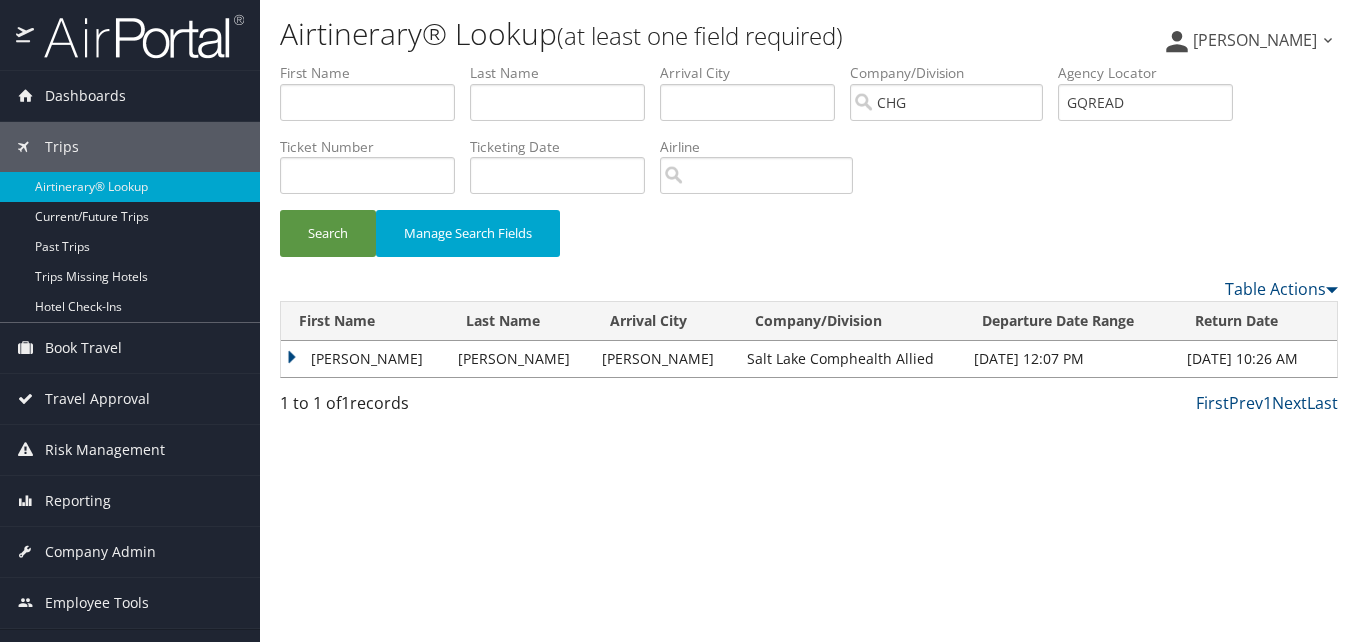 click on "Michelle" at bounding box center [364, 359] 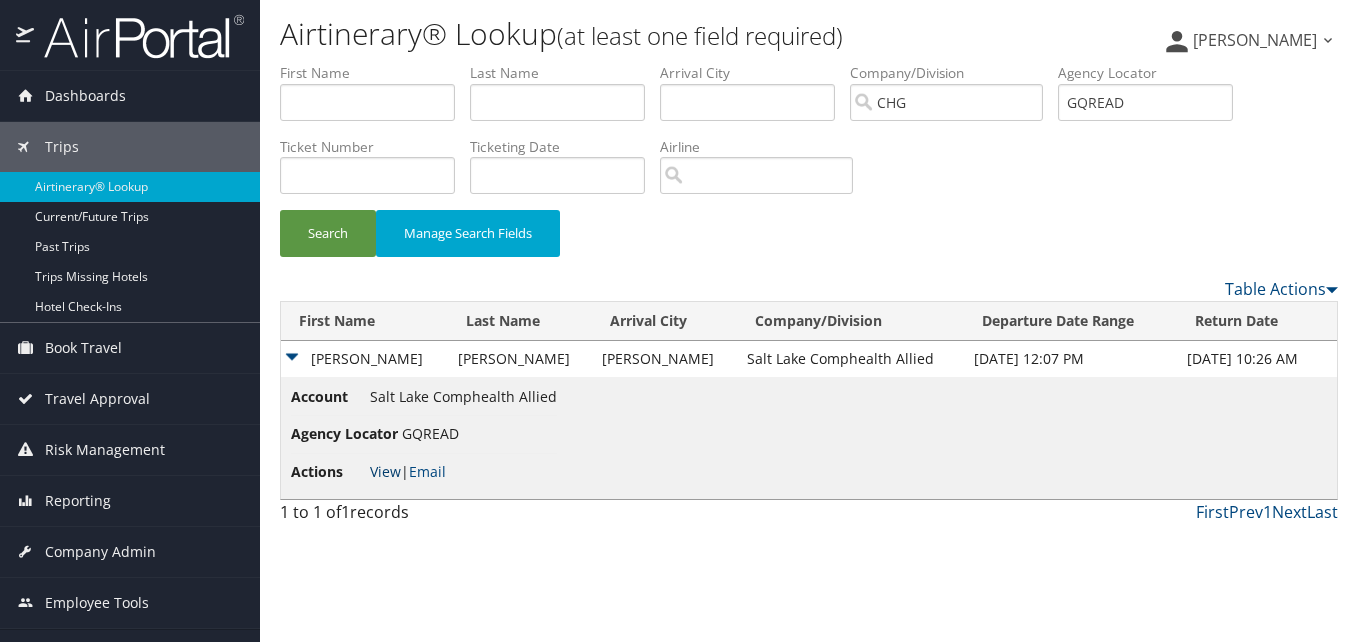 click on "View" at bounding box center (385, 471) 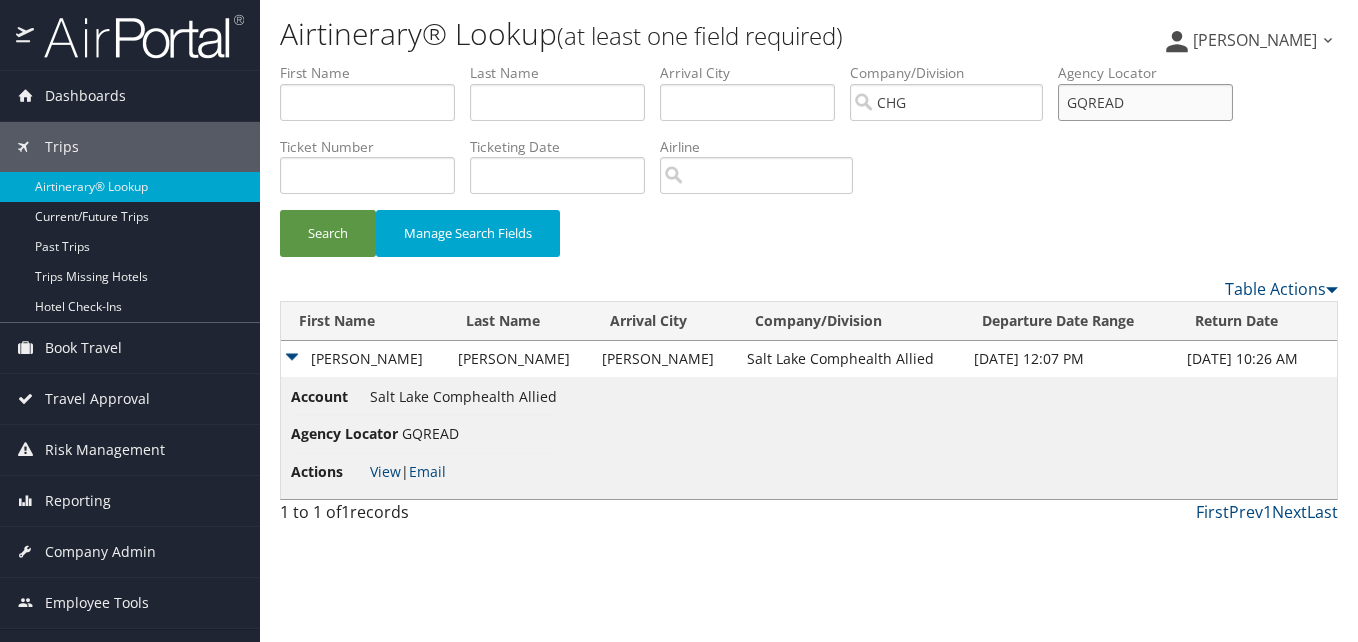 drag, startPoint x: 1145, startPoint y: 93, endPoint x: 1037, endPoint y: 130, distance: 114.16216 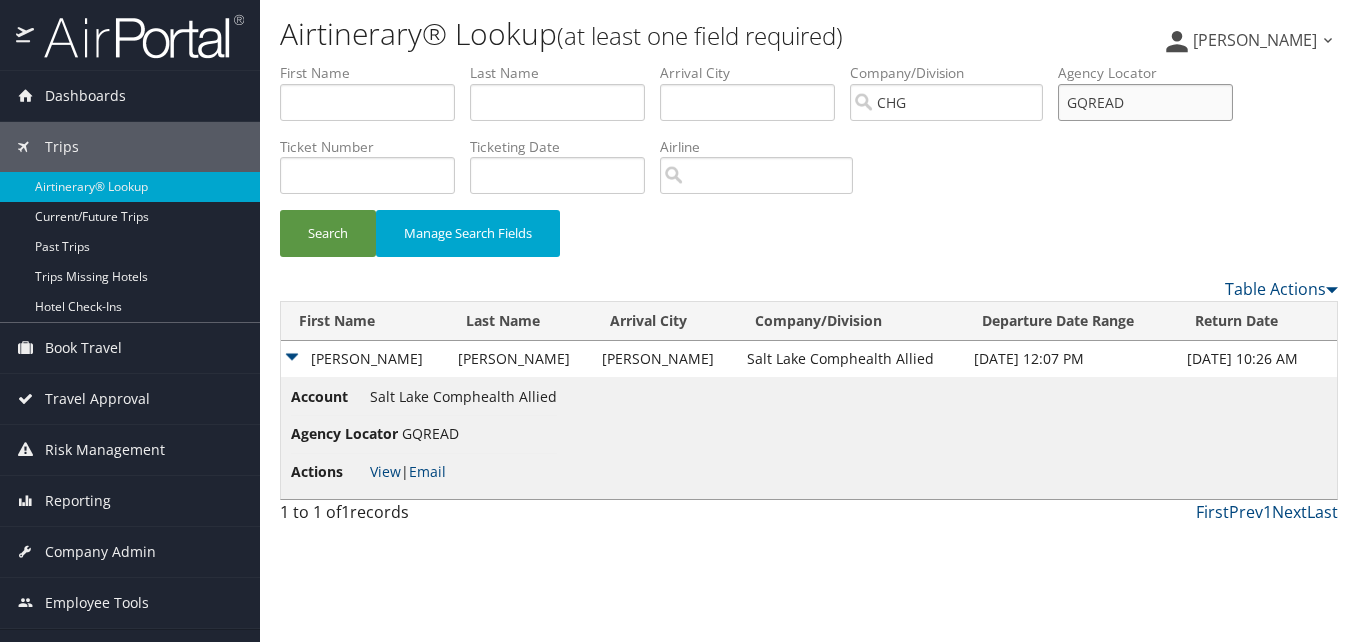 click on "First Name Last Name Departure City Arrival City Company/Division CHG Airport/City Code Departure Date Range Agency Locator GQREAD Ticket Number Ticketing Date Invoice Number Flight Number Agent Name Air Confirmation Hotel Confirmation Credit Card - Last 4 Digits Airline Car Rental Chain Hotel Chain Rail Vendor Authorization Billable Client Code Cost Center Department Explanation Manager ID Project Purpose Region Traveler ID" at bounding box center [809, 63] 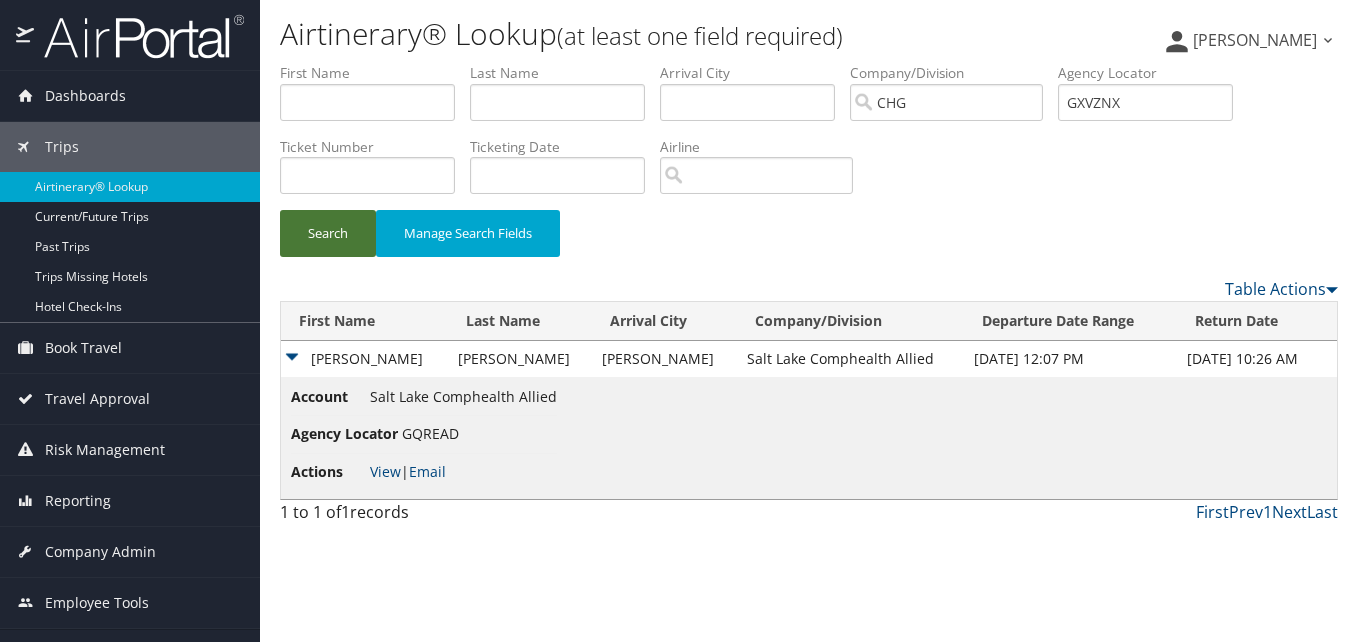 click on "Search" at bounding box center [328, 233] 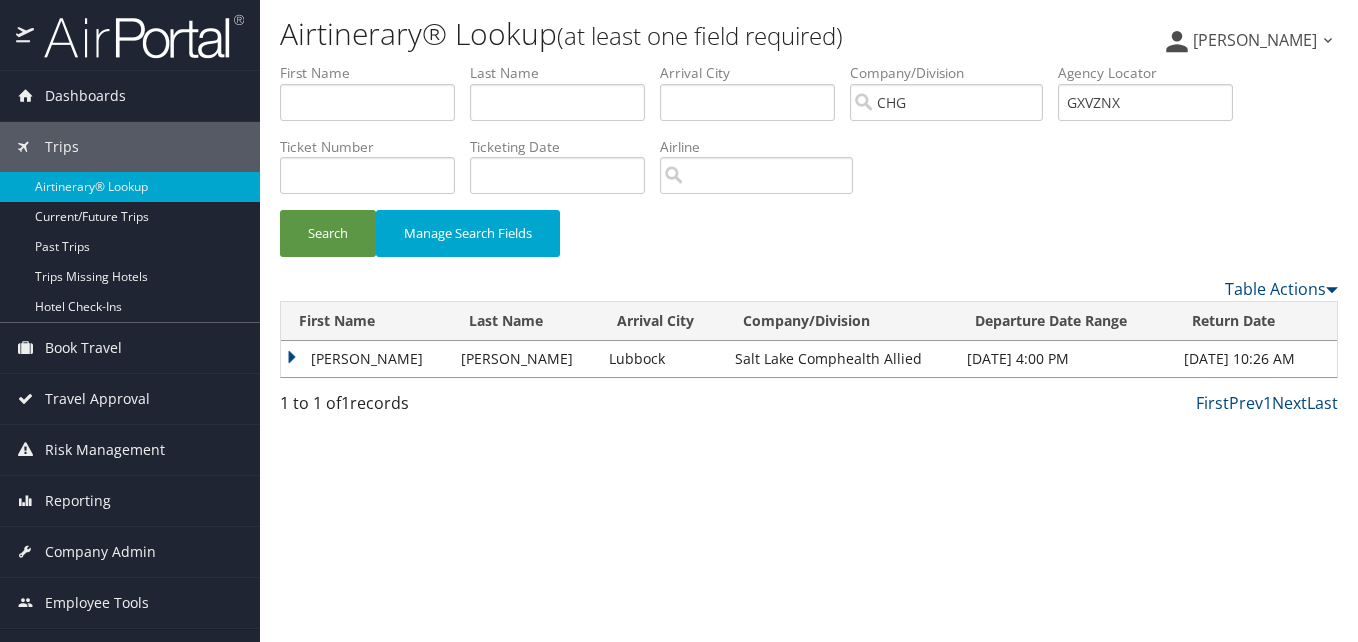click on "Michelle" at bounding box center (366, 359) 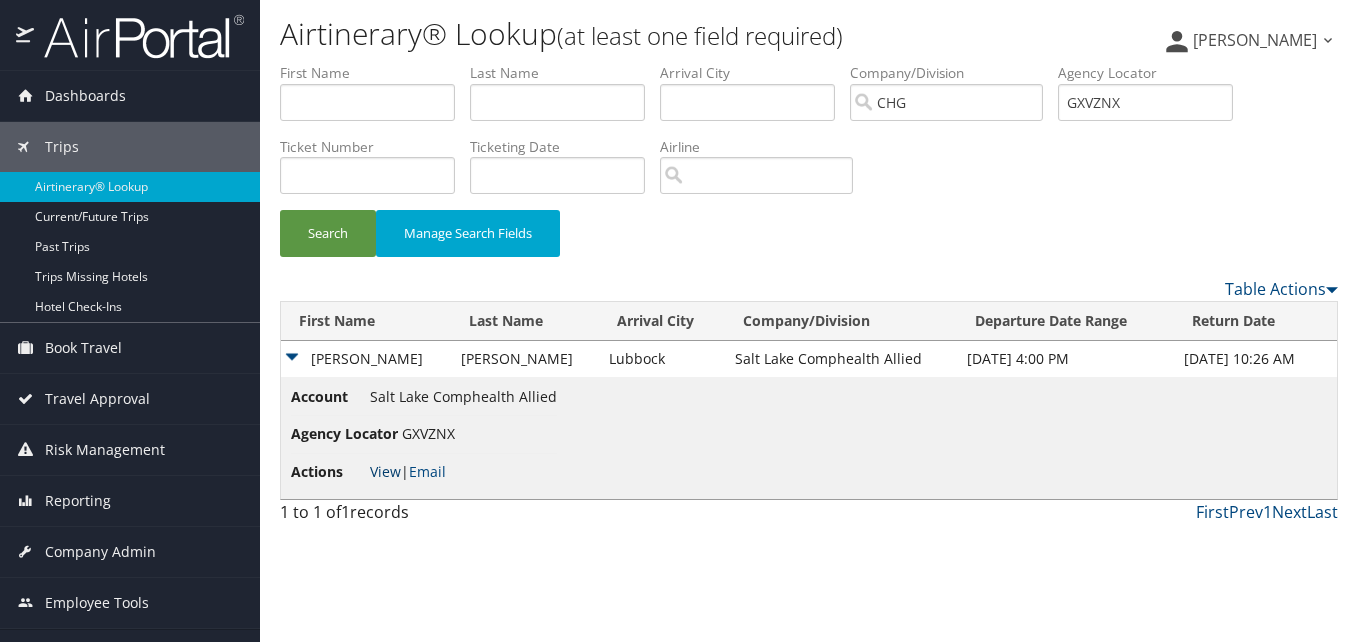 click on "View" at bounding box center [385, 471] 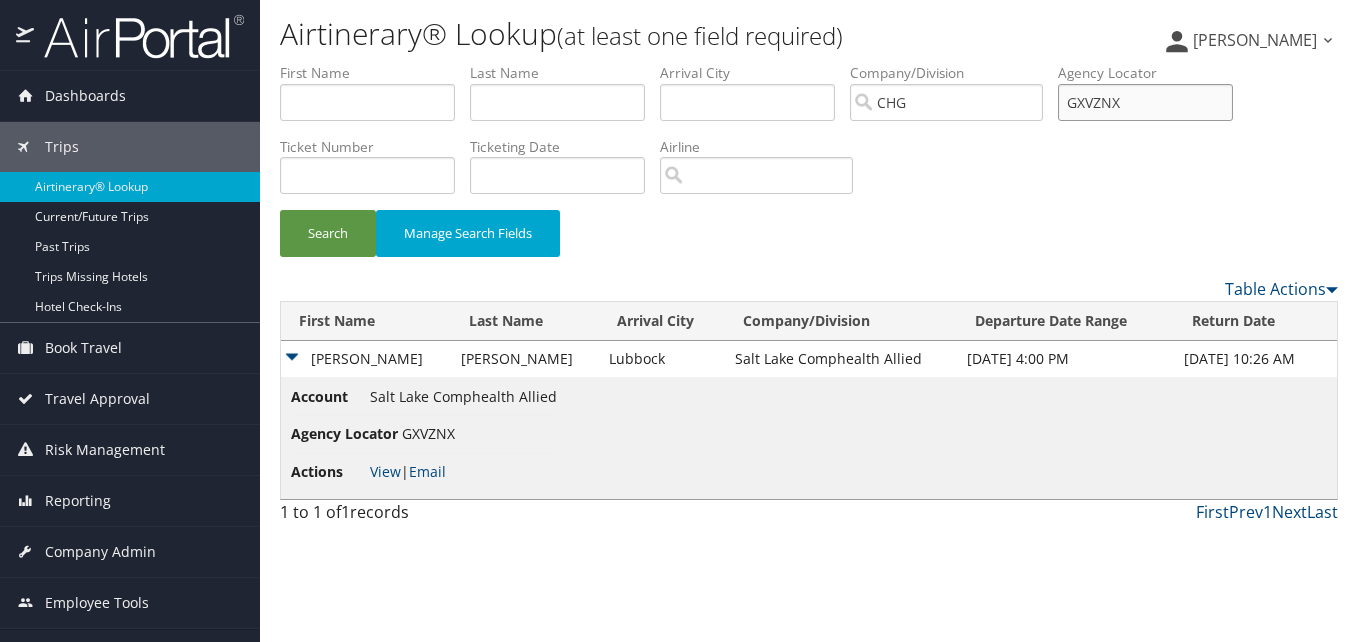 drag, startPoint x: 1145, startPoint y: 110, endPoint x: 1074, endPoint y: 128, distance: 73.24616 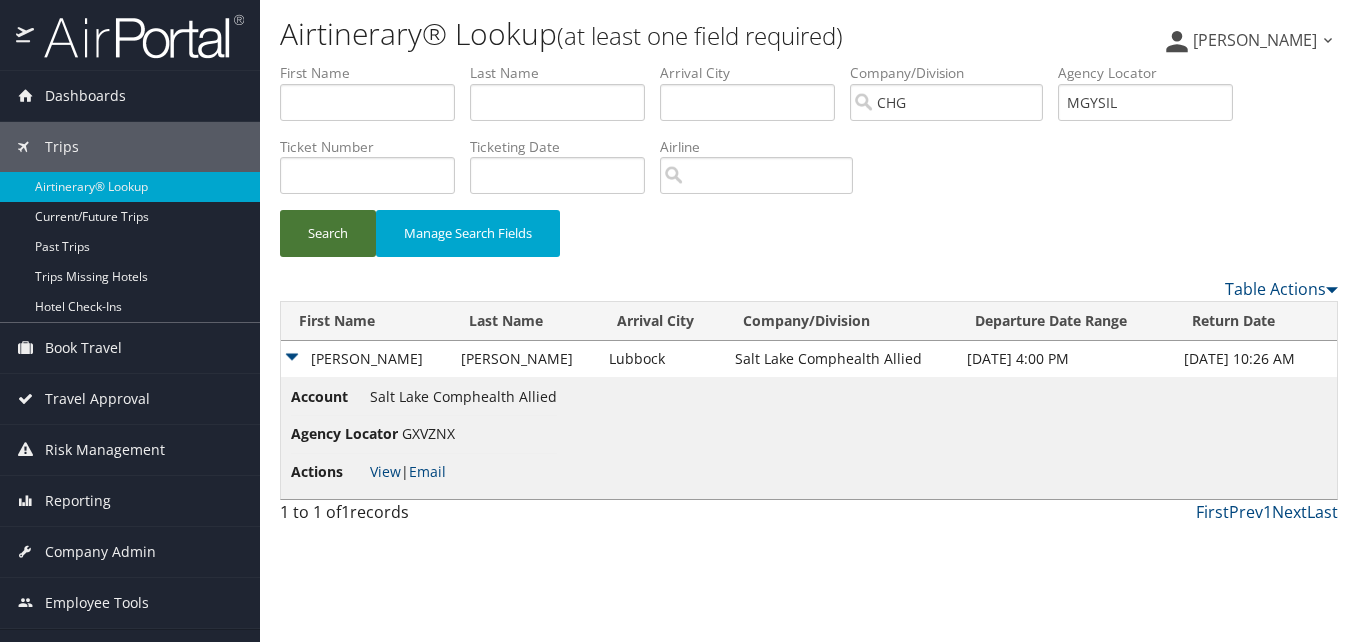click on "Search" at bounding box center (328, 233) 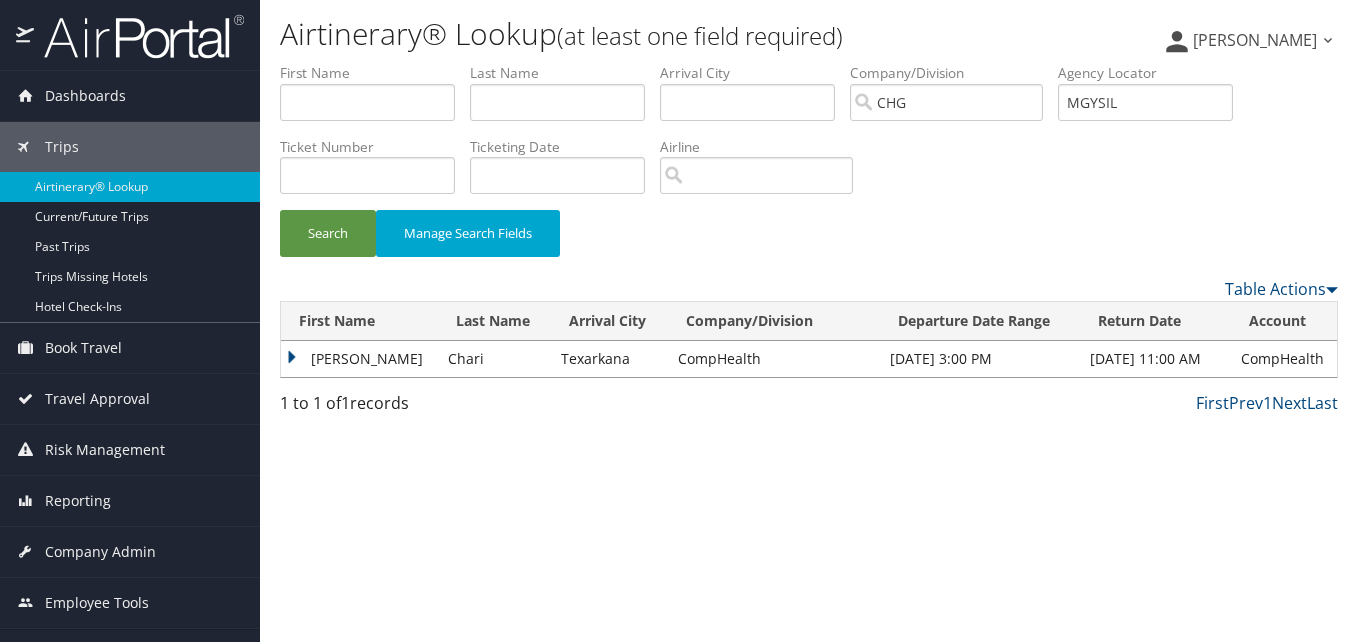 click on "Ramchander" at bounding box center (359, 359) 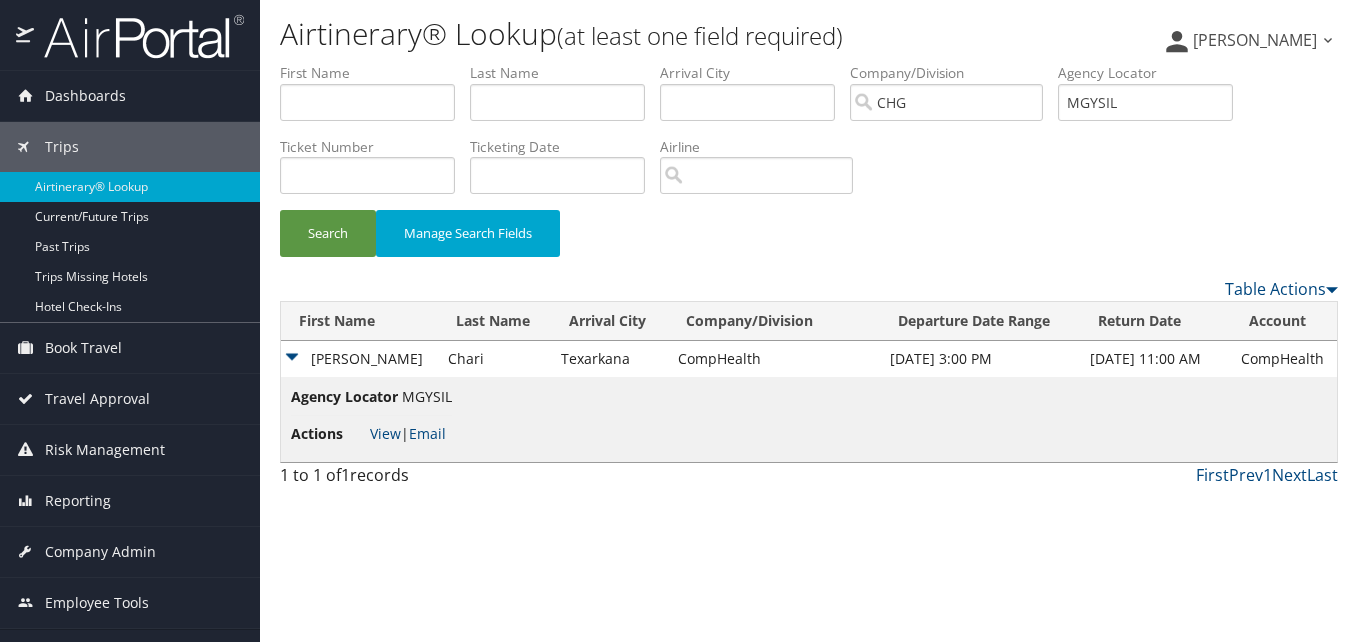 click on "Actions   View  |  Email" at bounding box center (371, 434) 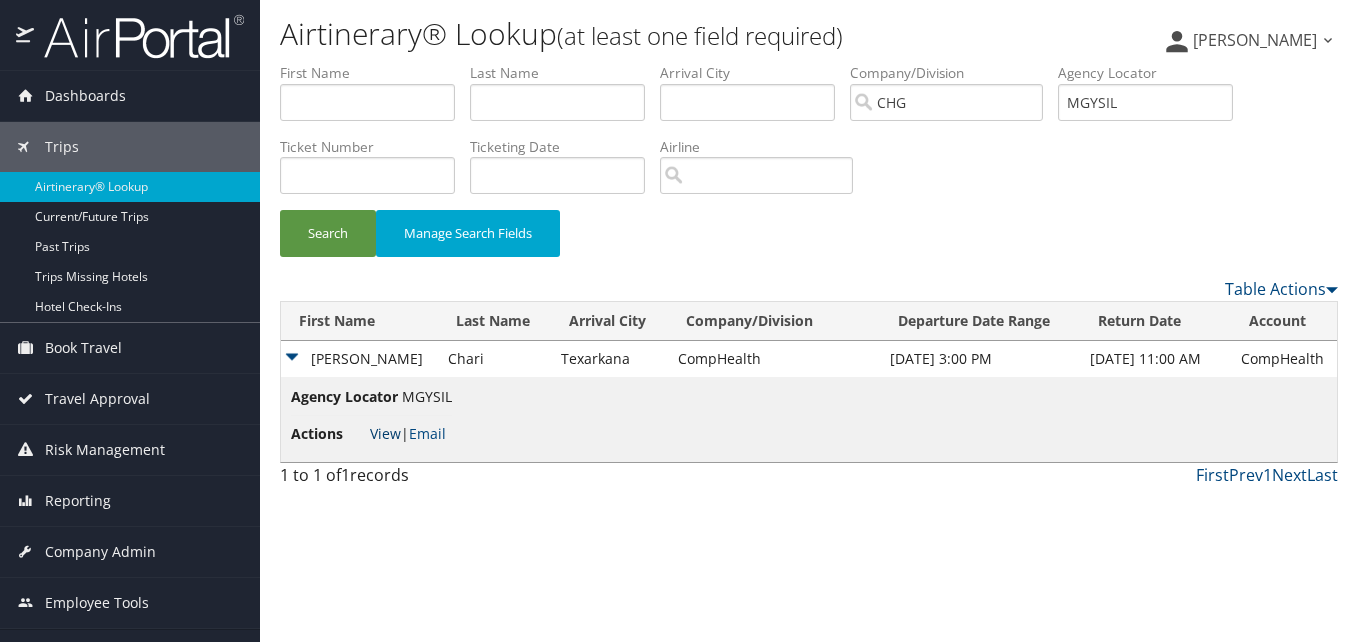 click on "View" at bounding box center [385, 433] 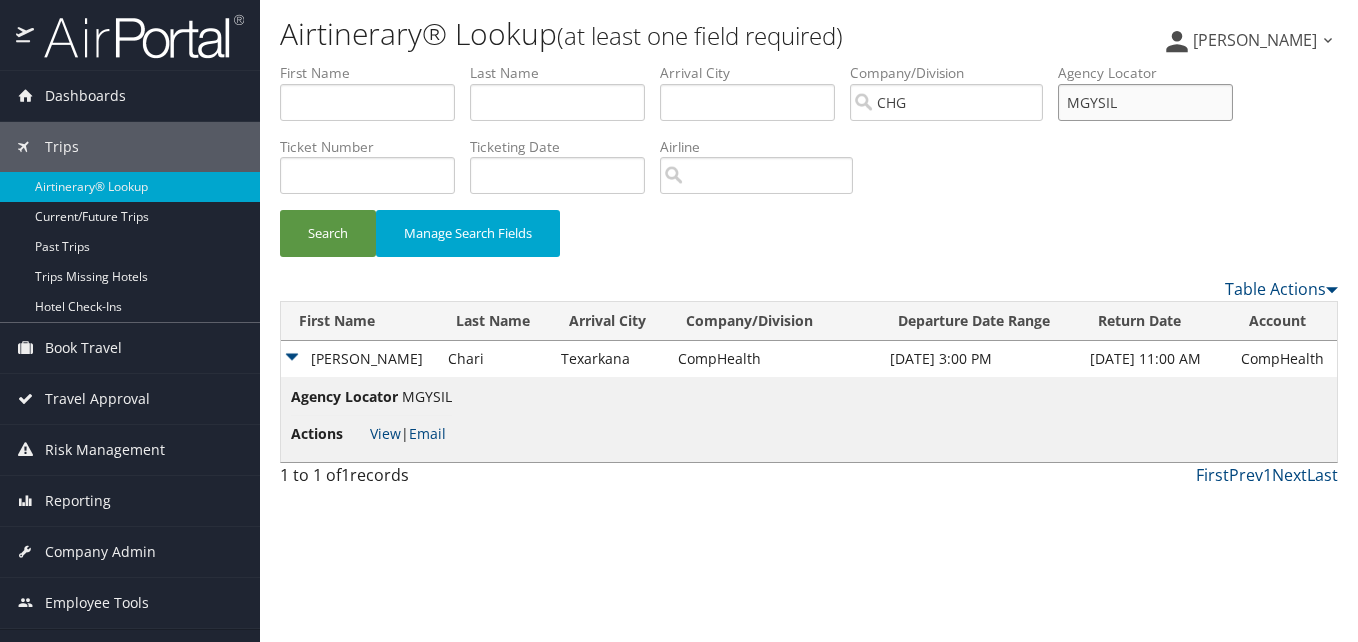 click on "First Name Last Name Departure City Arrival City Company/Division CHG Airport/City Code Departure Date Range Agency Locator MGYSIL Ticket Number Ticketing Date Invoice Number Flight Number Agent Name Air Confirmation Hotel Confirmation Credit Card - Last 4 Digits Airline Car Rental Chain Hotel Chain Rail Vendor Authorization Billable Client Code Cost Center Department Explanation Manager ID Project Purpose Region Traveler ID" at bounding box center [809, 63] 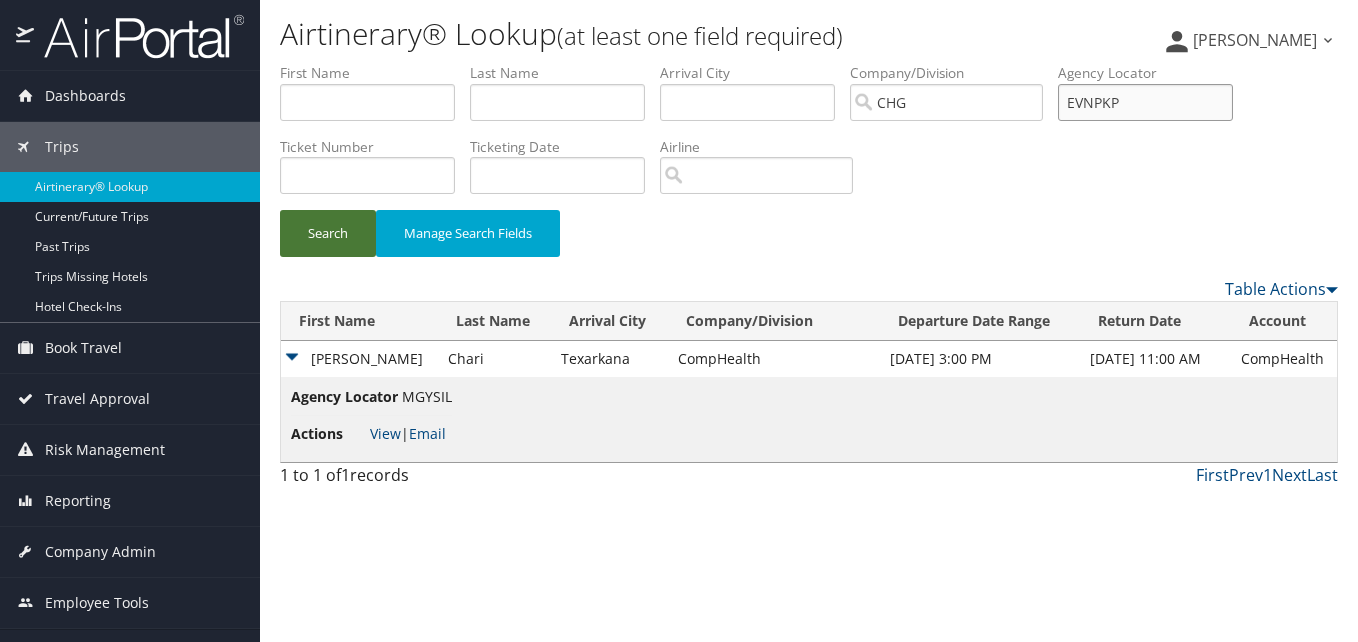 type on "EVNPKP" 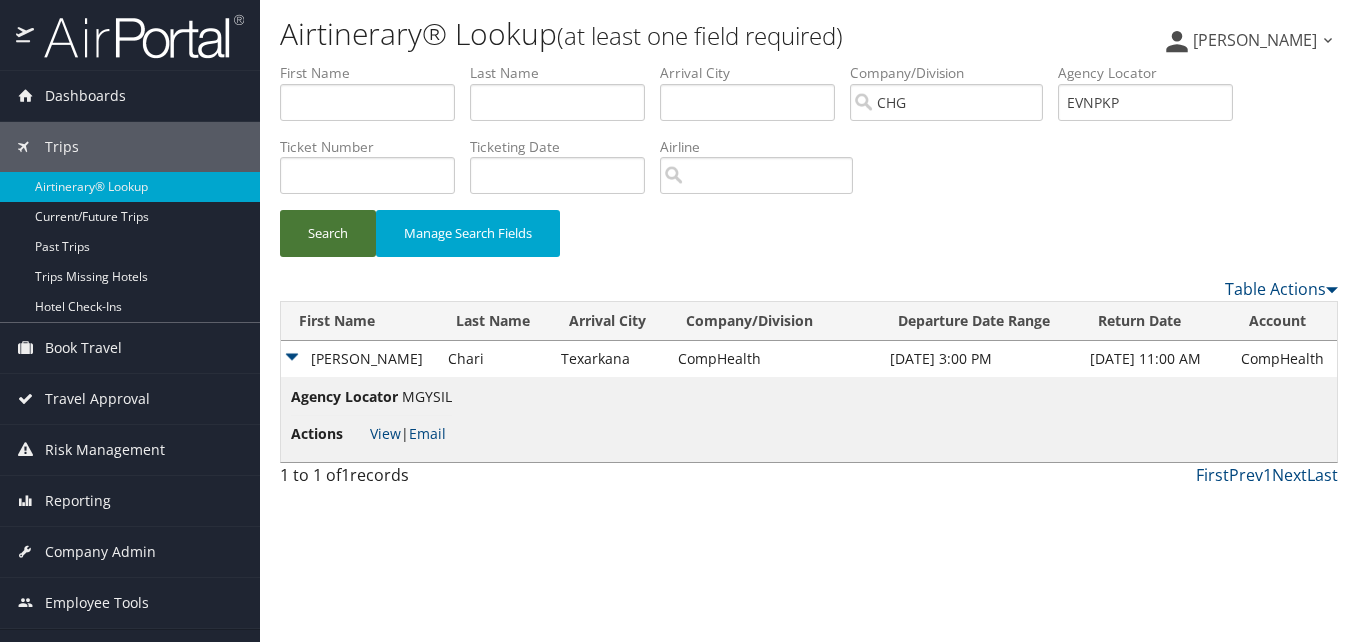 click on "Search" at bounding box center (328, 233) 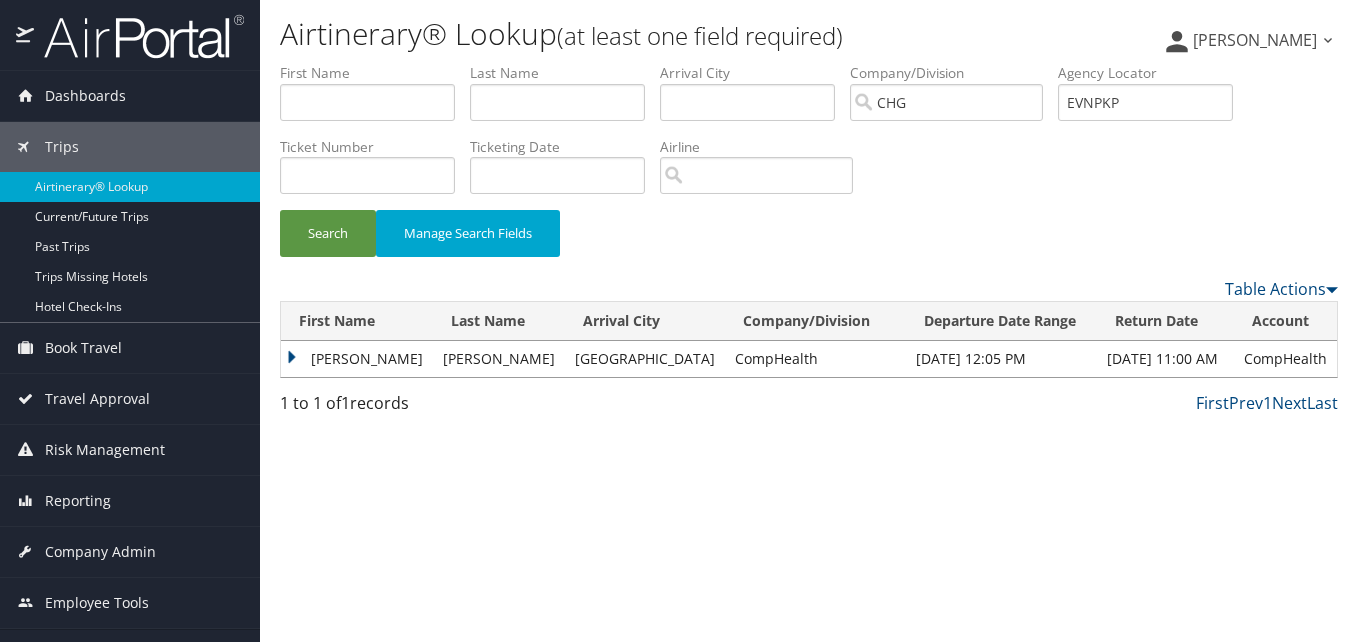 click on "[PERSON_NAME]" at bounding box center (357, 359) 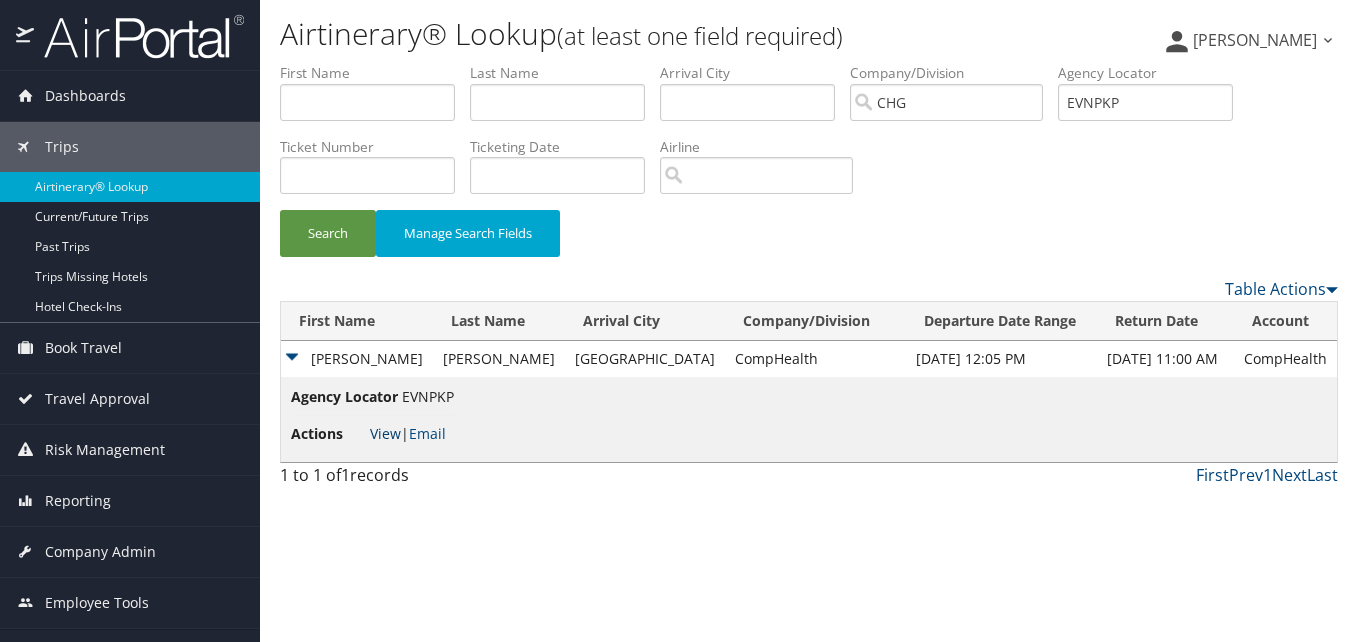 click on "View" at bounding box center (385, 433) 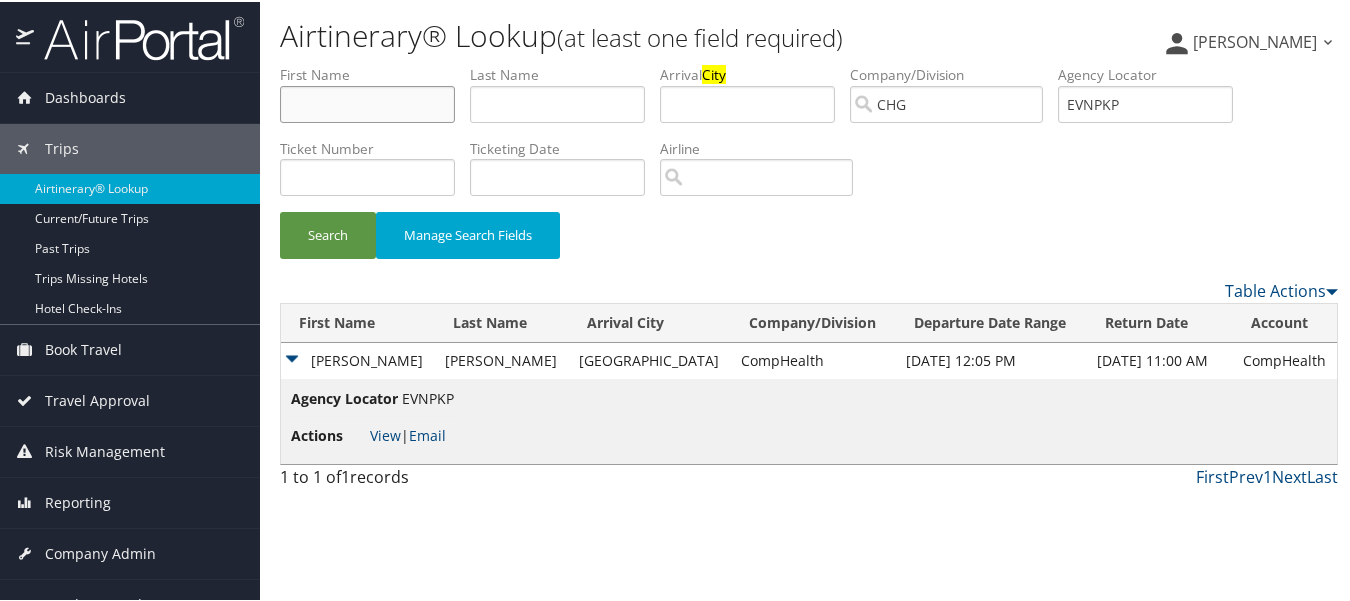 paste on "Vivian Chukwurah" 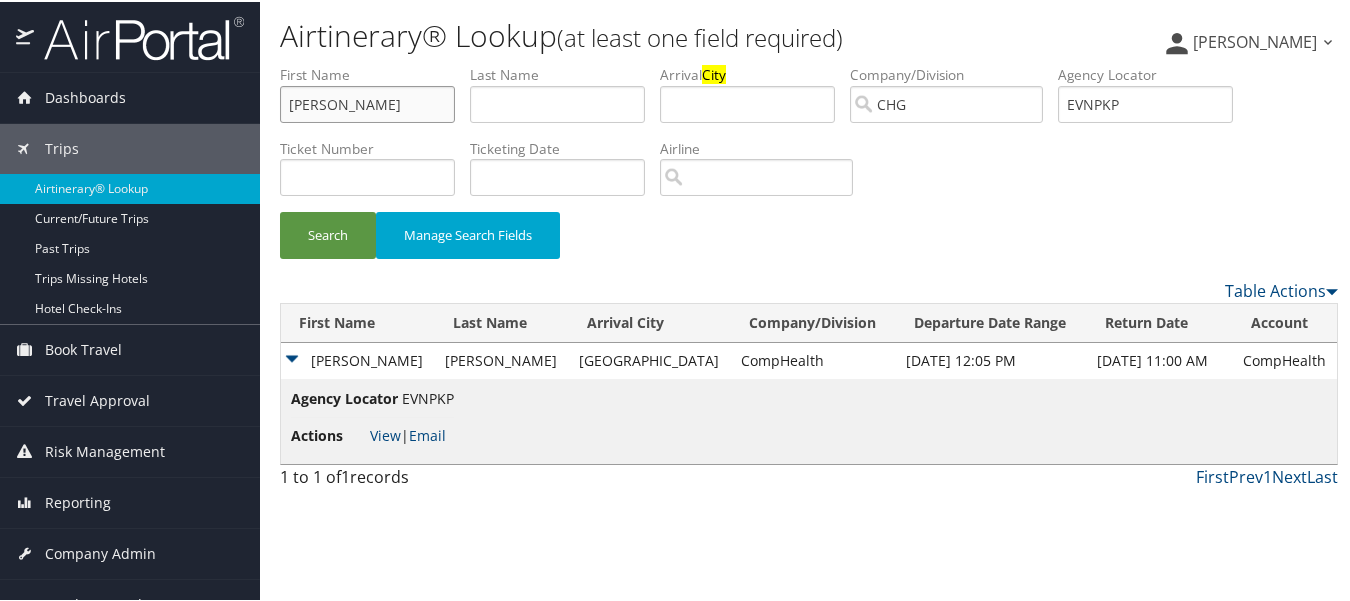 click on "Vivian Chukwurah" at bounding box center (367, 102) 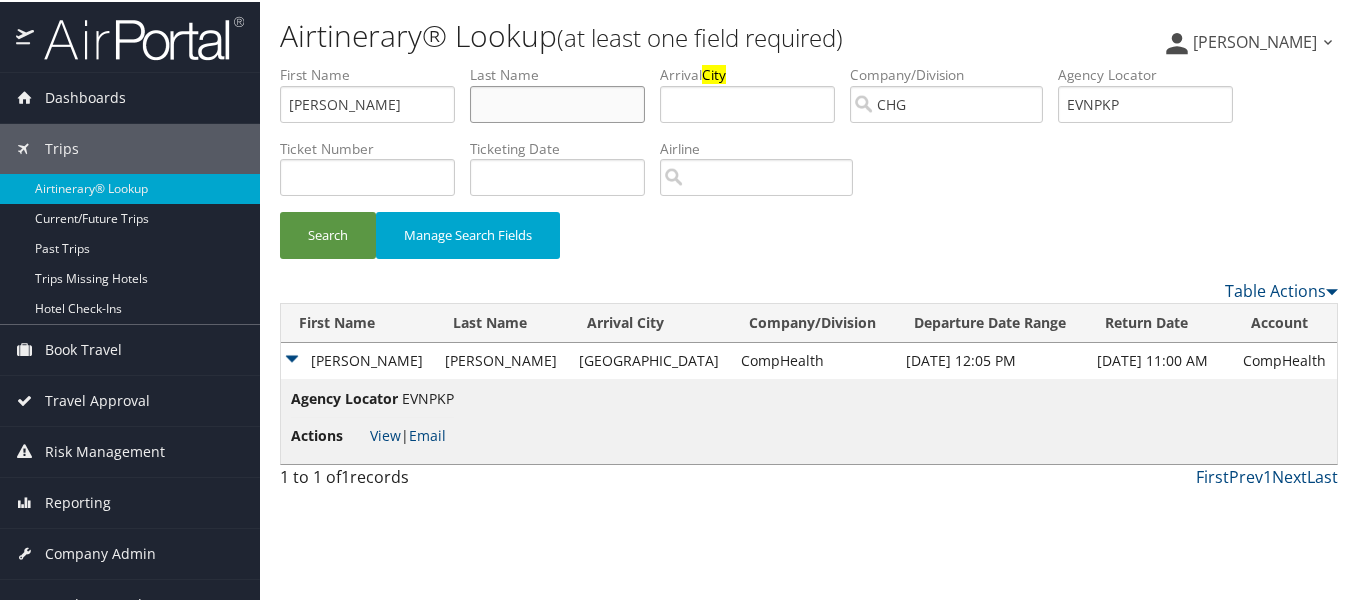 click at bounding box center [557, 102] 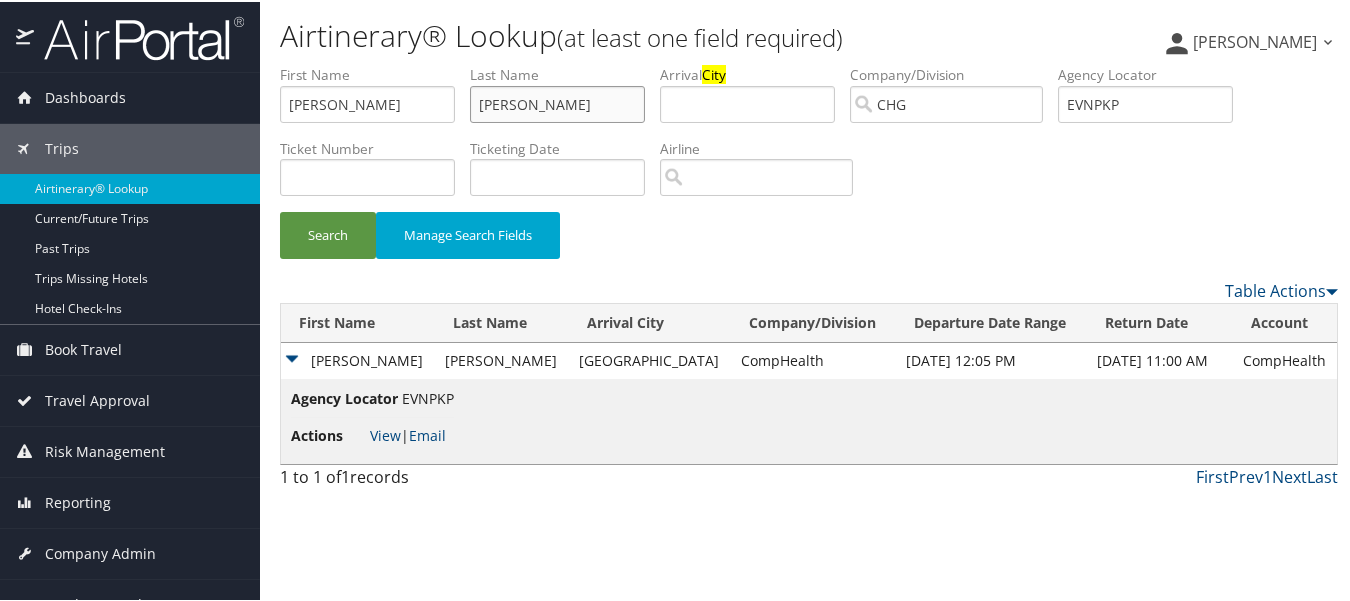 type on "Chukwurah" 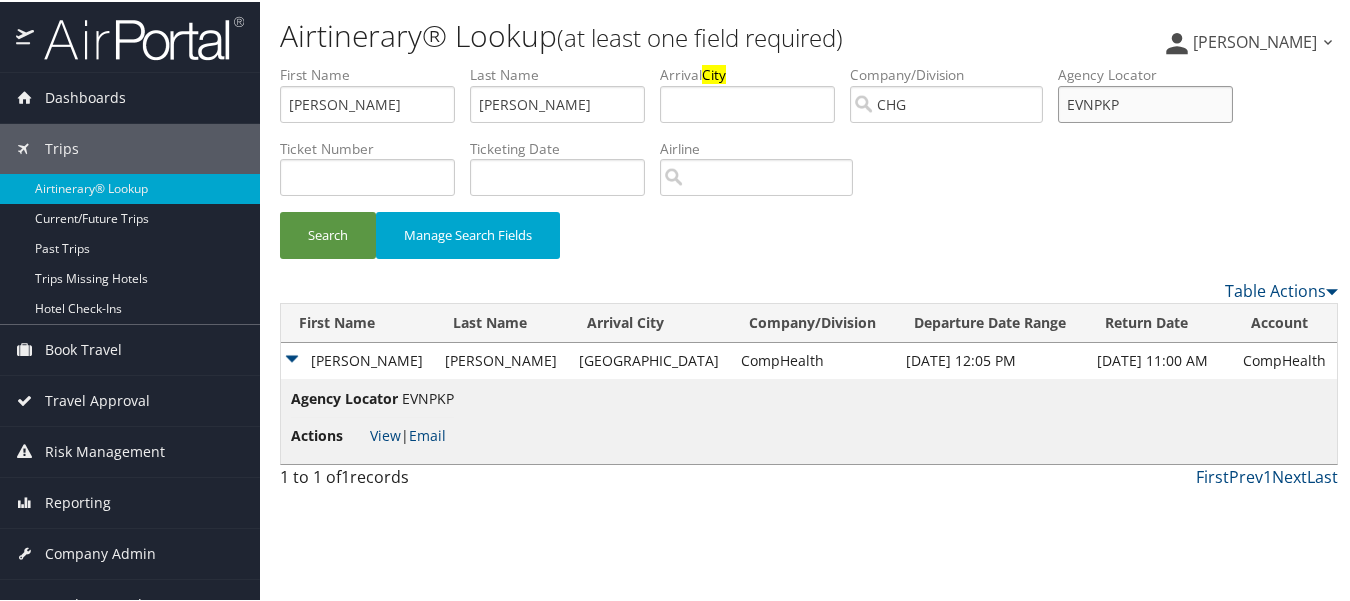 drag, startPoint x: 1177, startPoint y: 100, endPoint x: 910, endPoint y: 99, distance: 267.00186 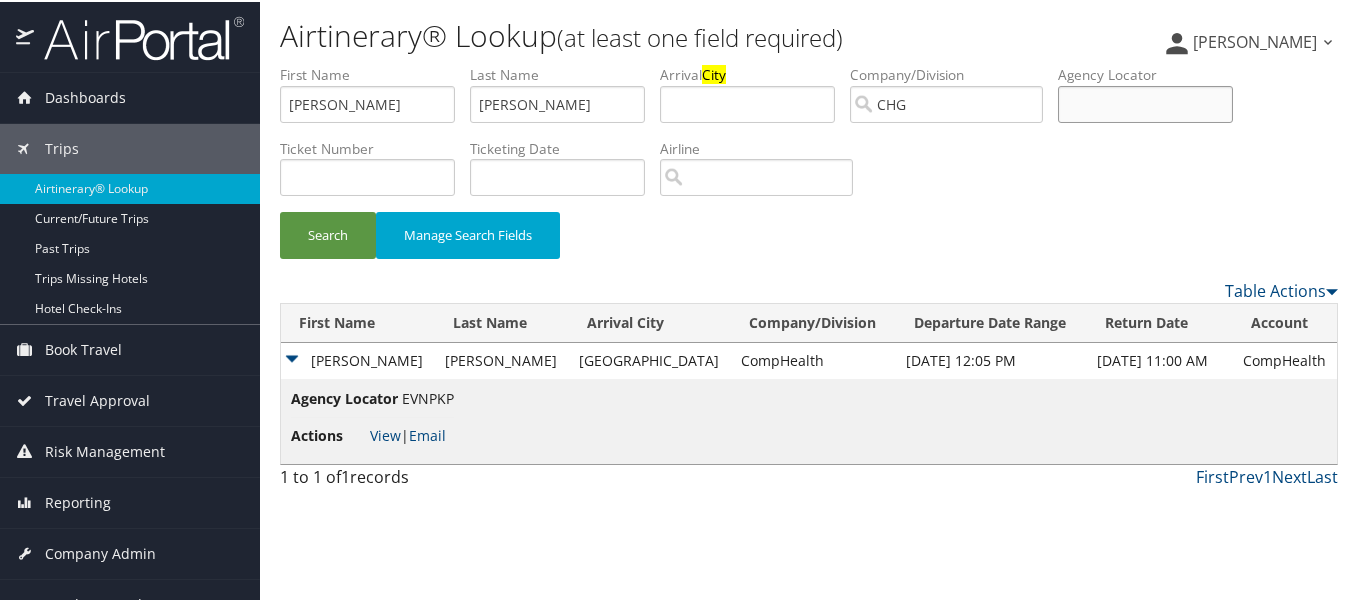 type 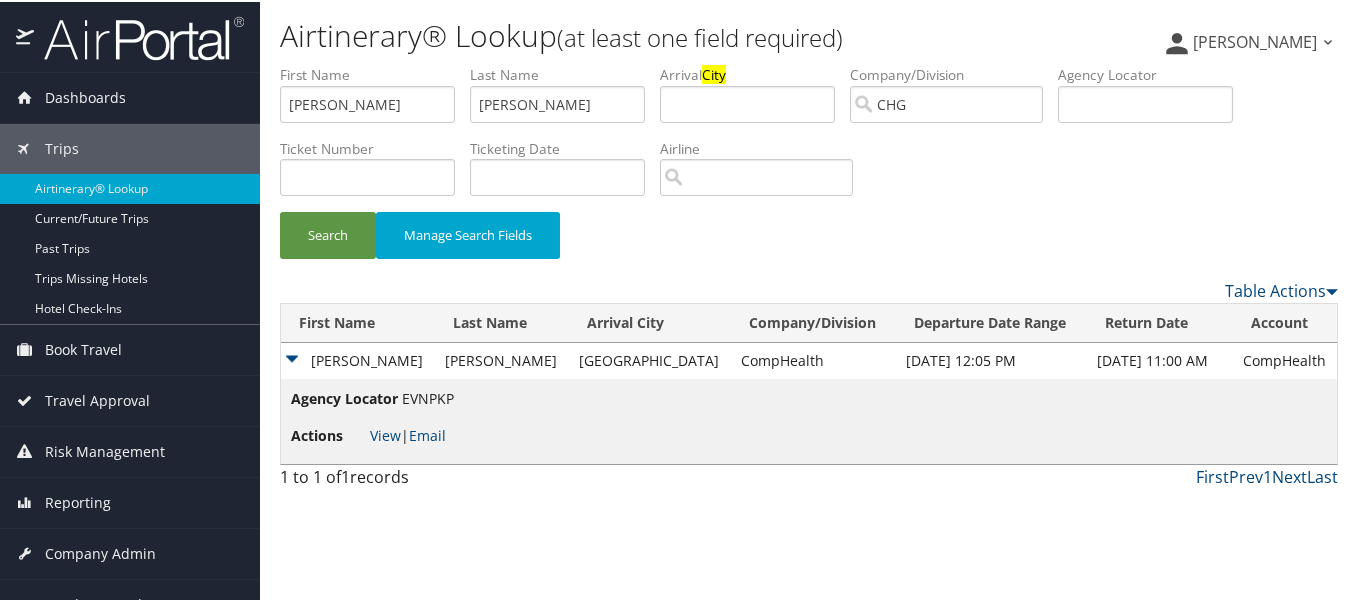 click on "Search Manage Search Fields" at bounding box center (809, 243) 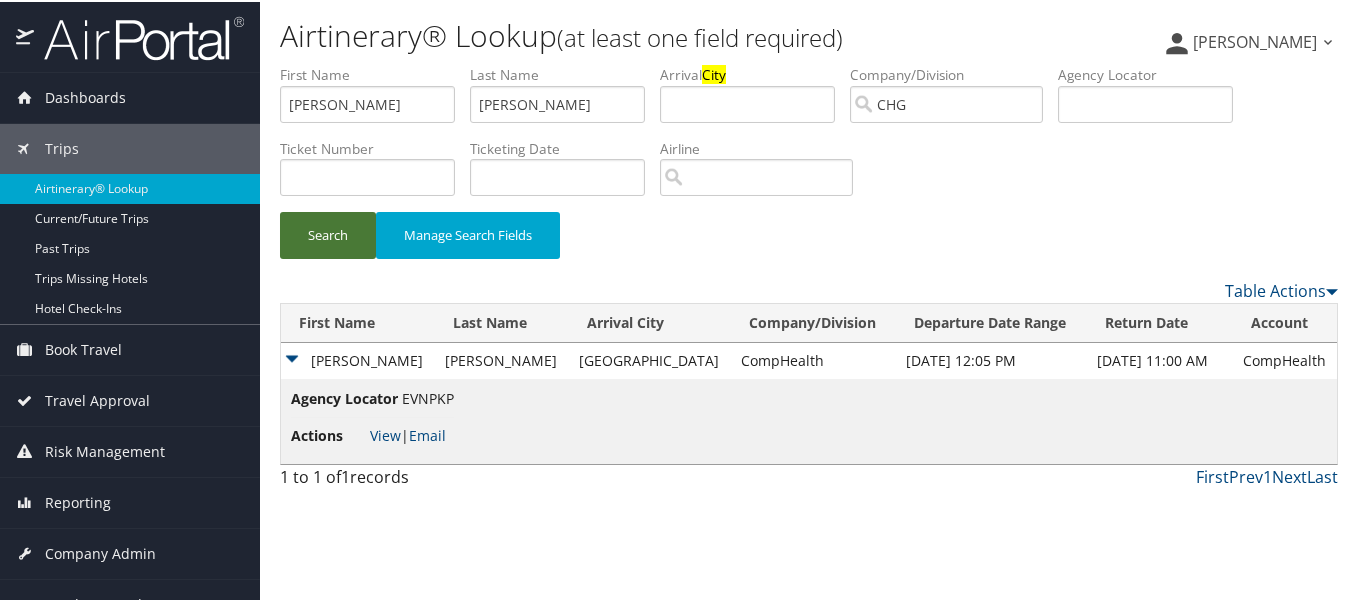 click on "Search" at bounding box center [328, 233] 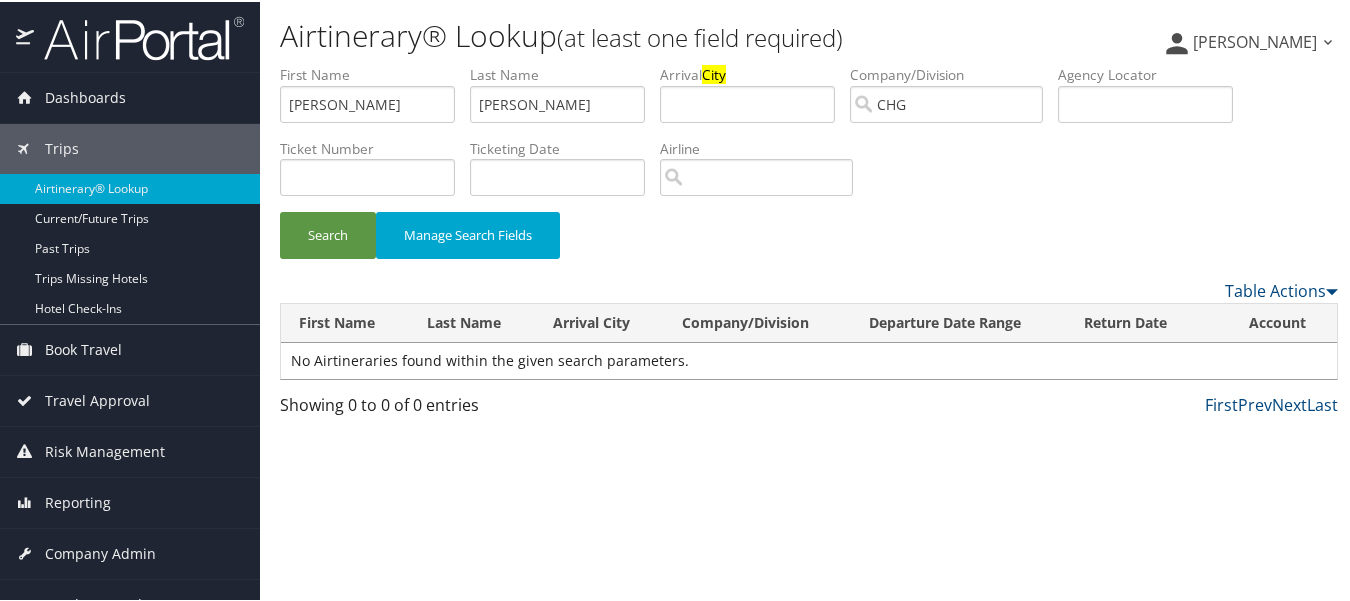 click on "City" at bounding box center (714, 72) 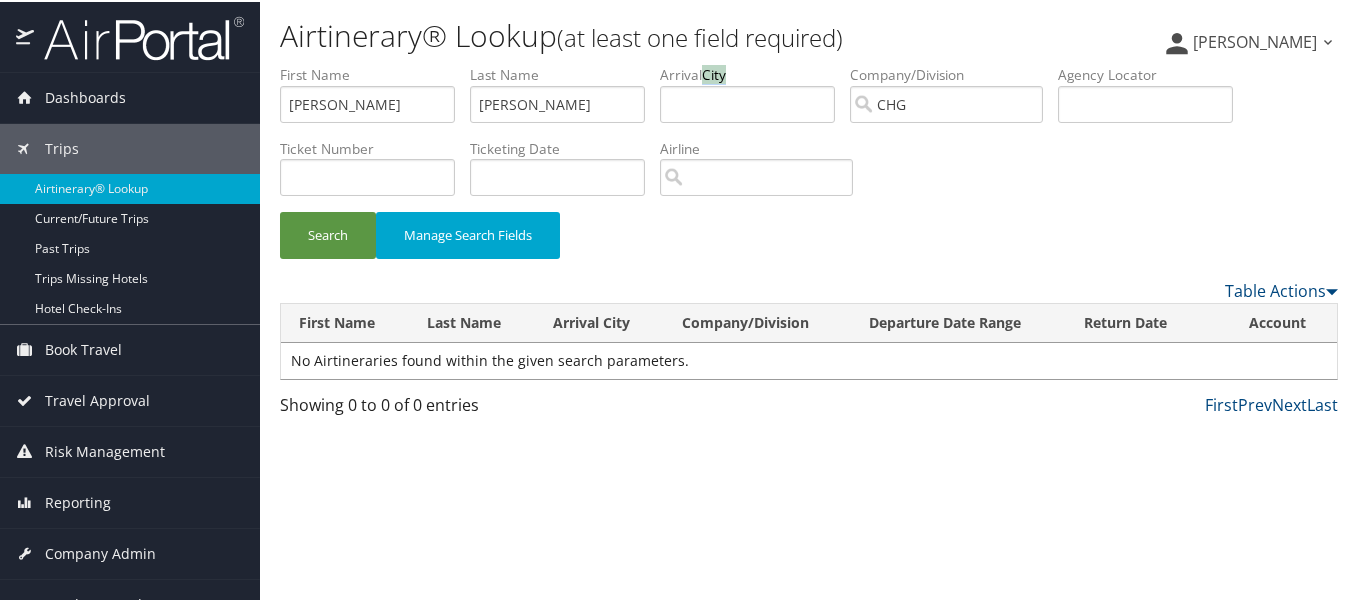 click on "City" at bounding box center (714, 72) 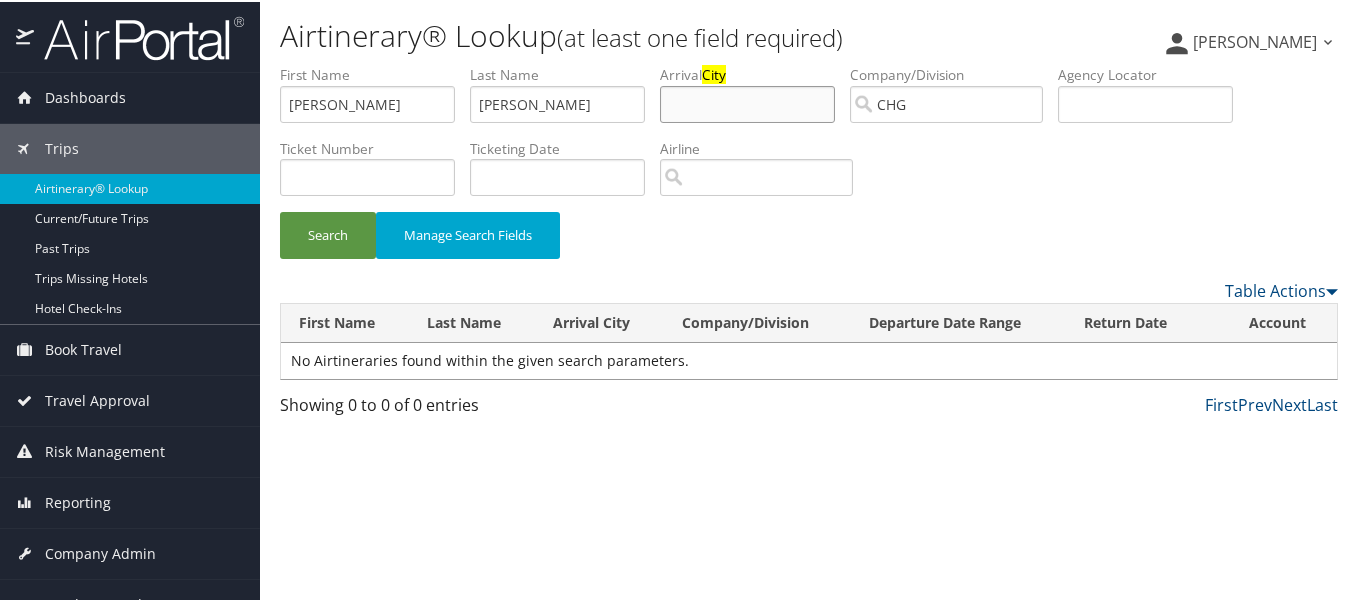 drag, startPoint x: 716, startPoint y: 69, endPoint x: 685, endPoint y: 120, distance: 59.682495 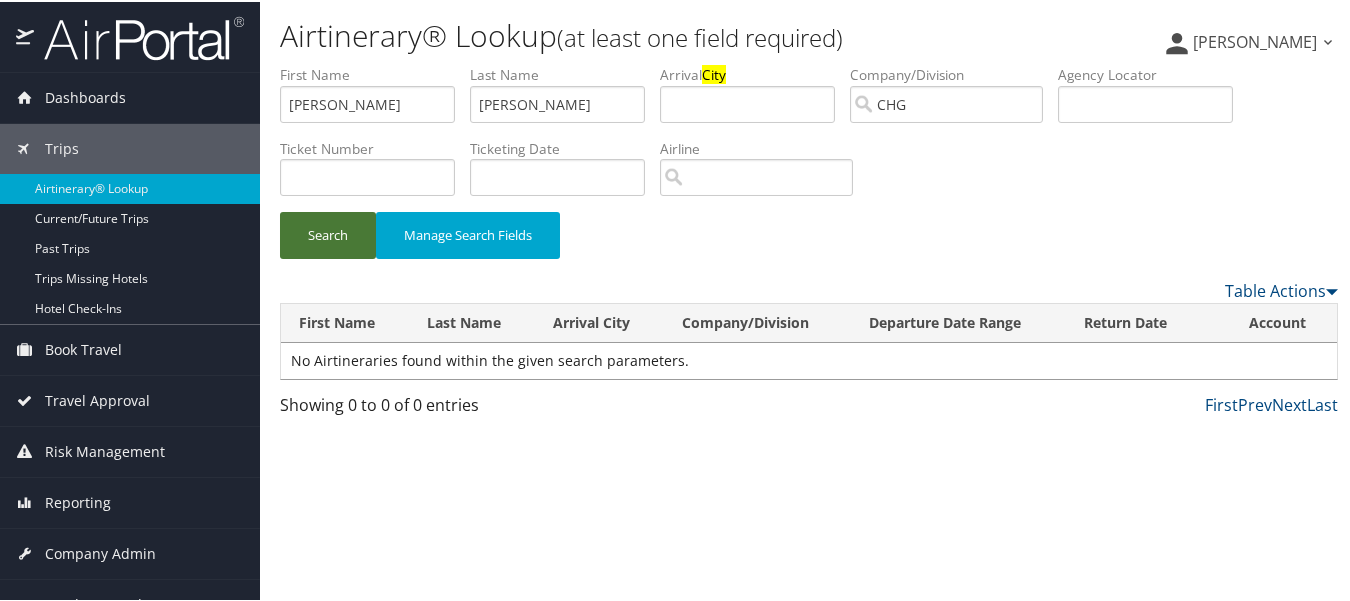 click on "Search" at bounding box center (328, 233) 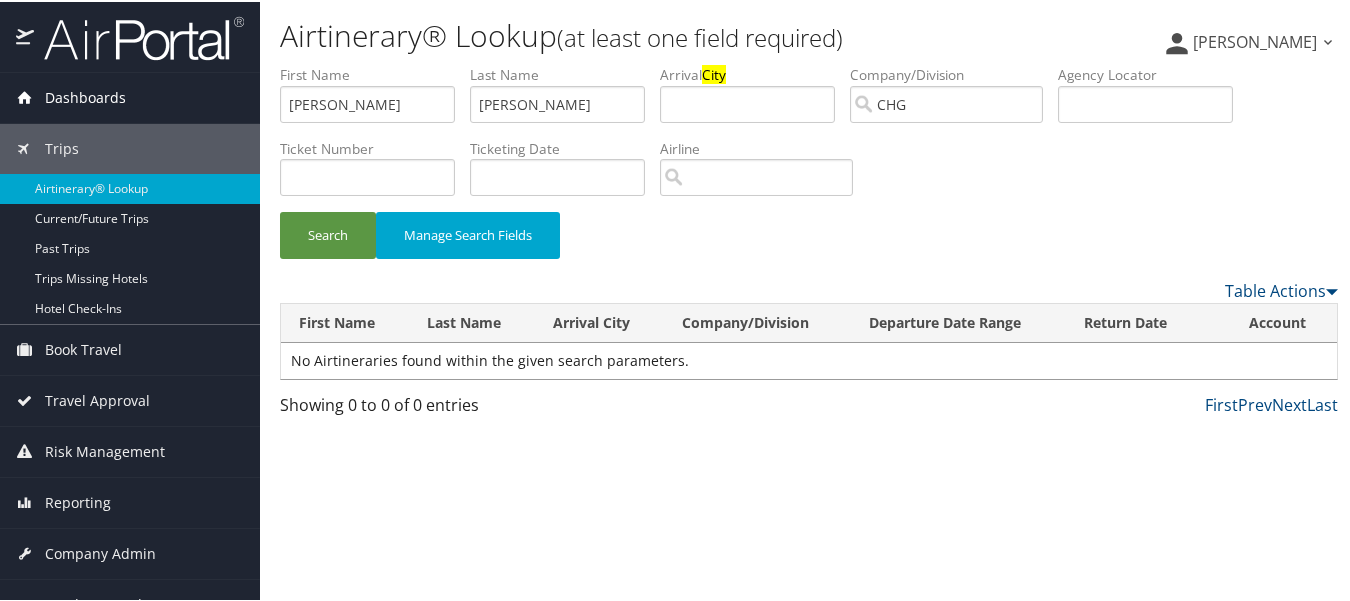 click on "Dashboards" at bounding box center [85, 96] 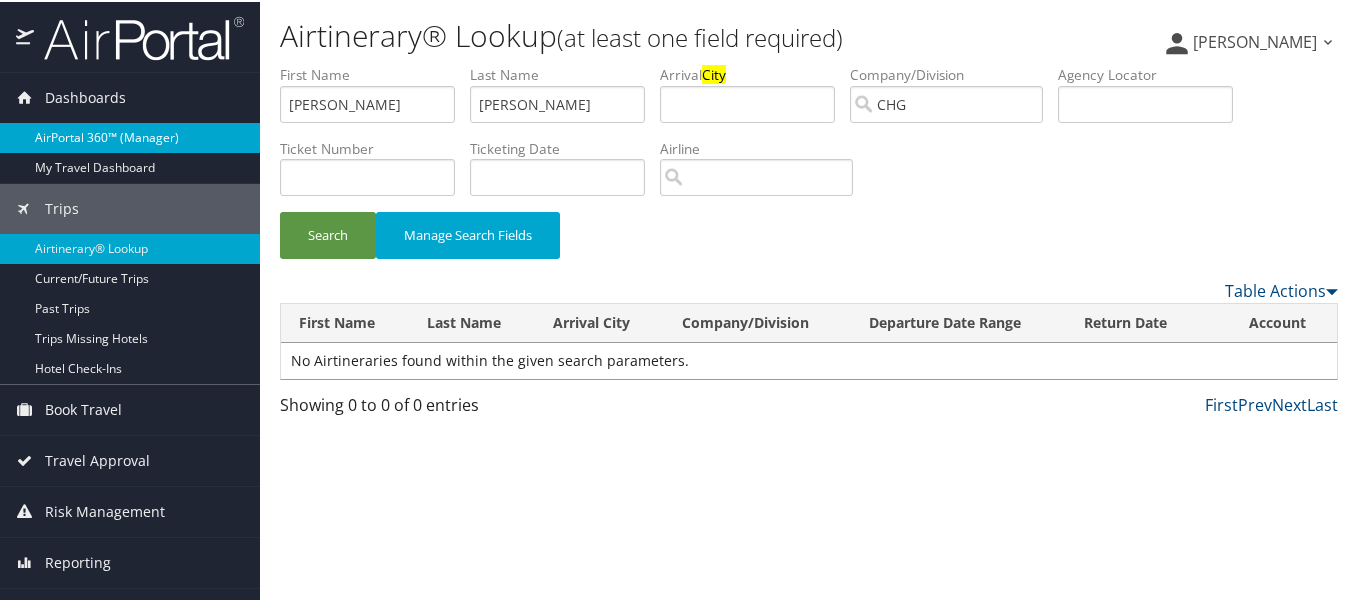 click on "AirPortal 360™ (Manager)" at bounding box center (130, 136) 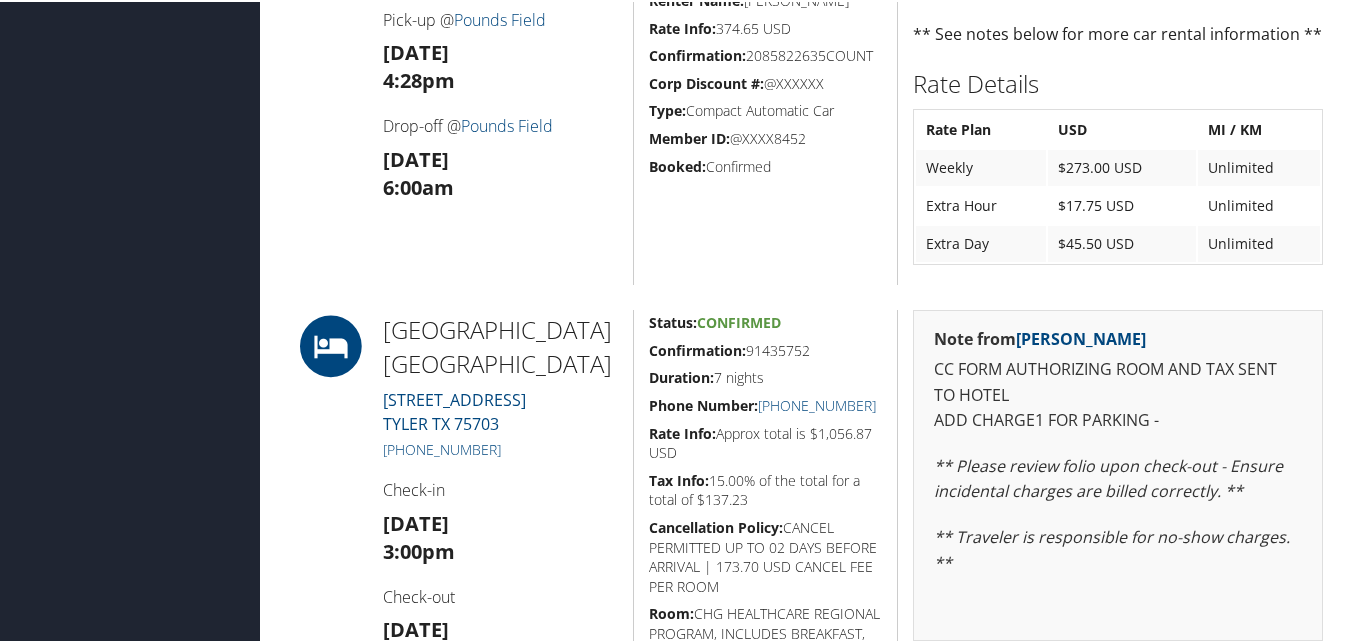 scroll, scrollTop: 1409, scrollLeft: 0, axis: vertical 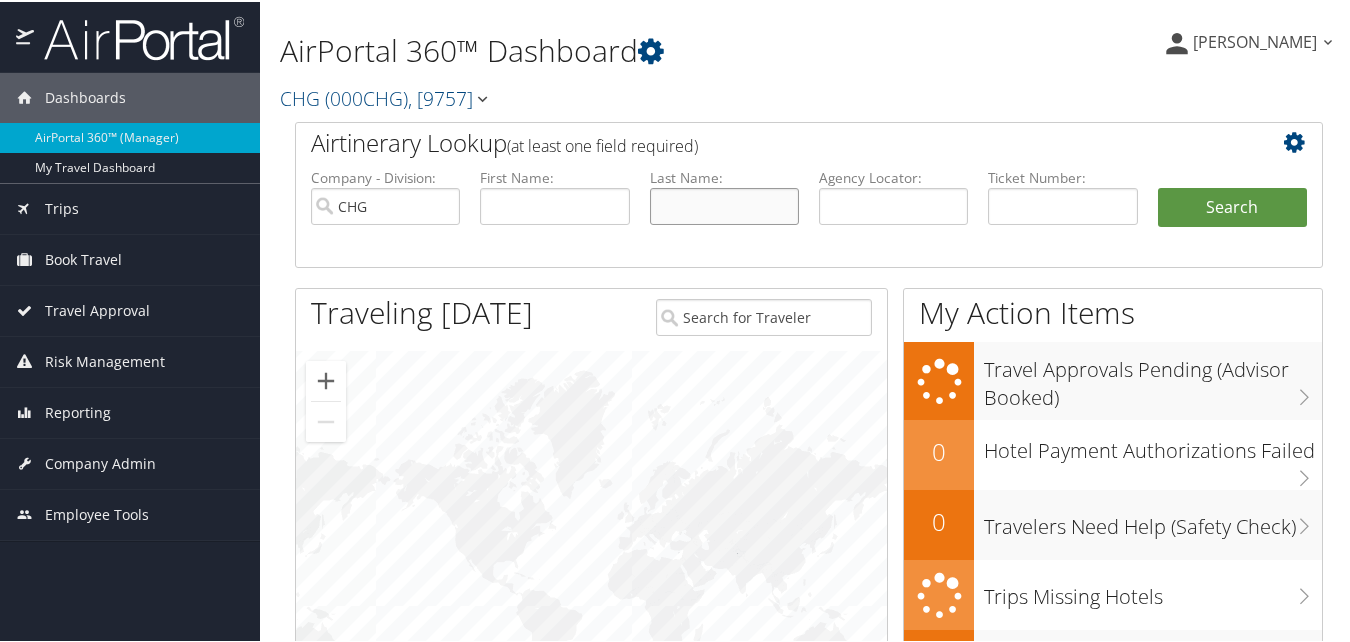 click at bounding box center [724, 204] 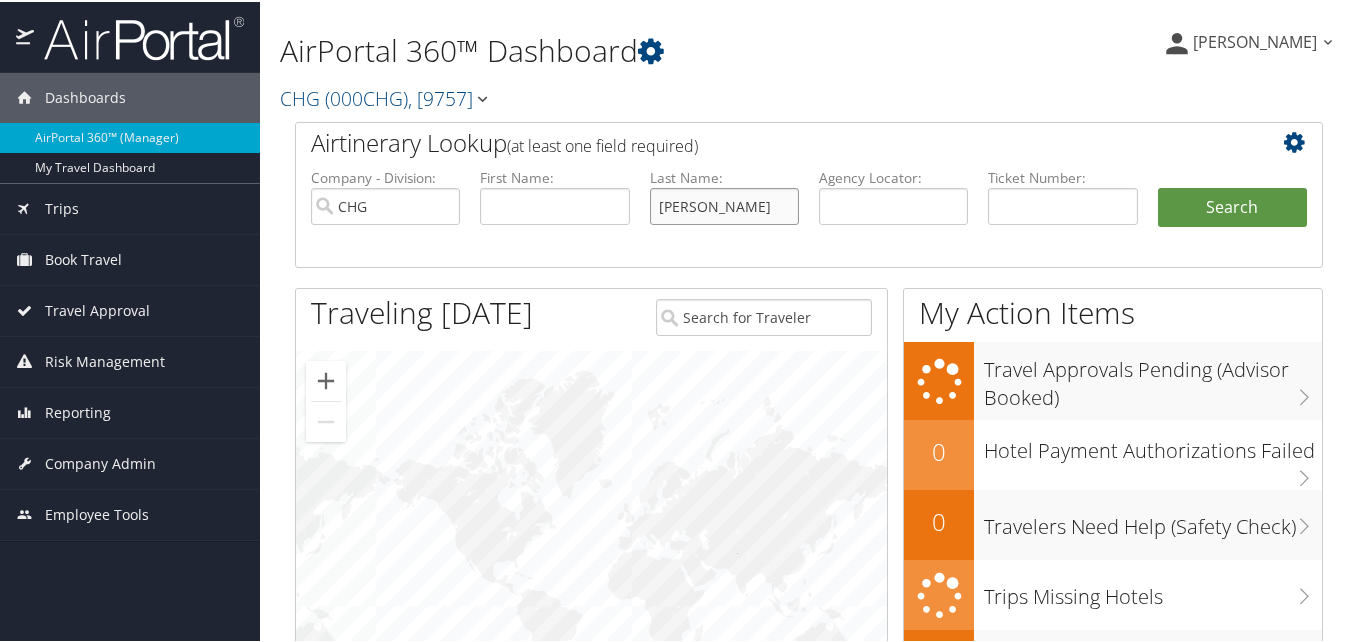 type on "[PERSON_NAME]" 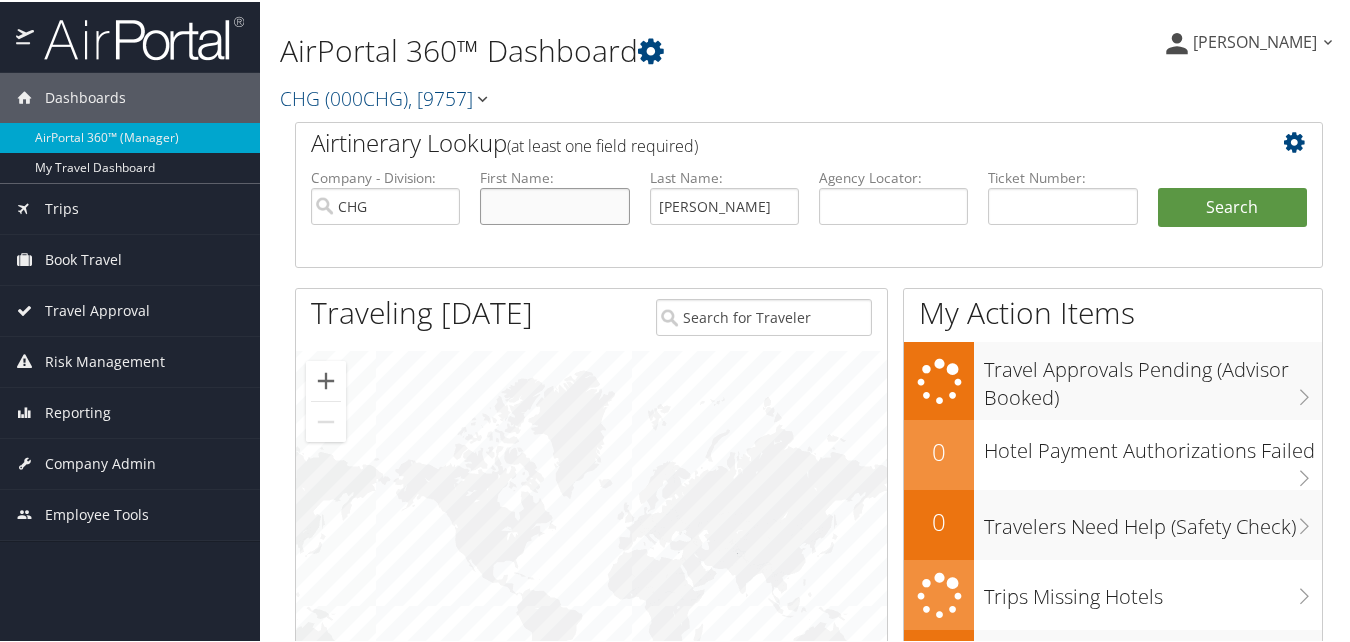 click at bounding box center [554, 204] 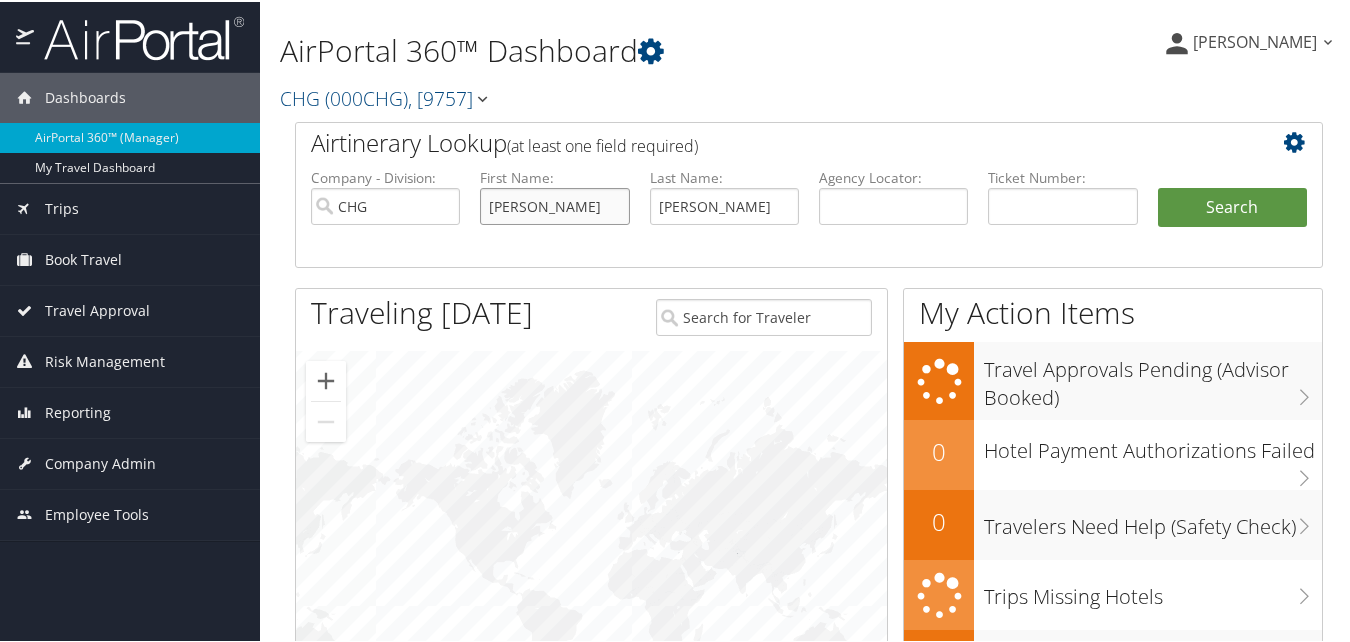 type on "Vivian" 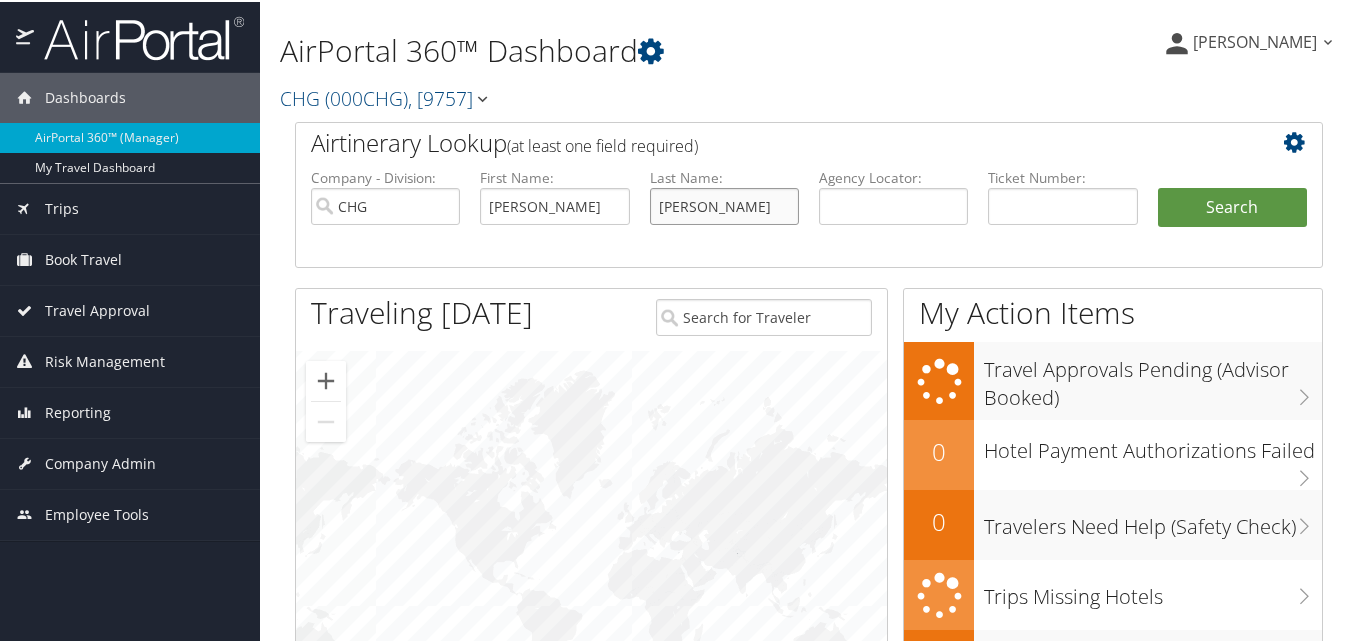 click on "Chukwurah" at bounding box center (724, 204) 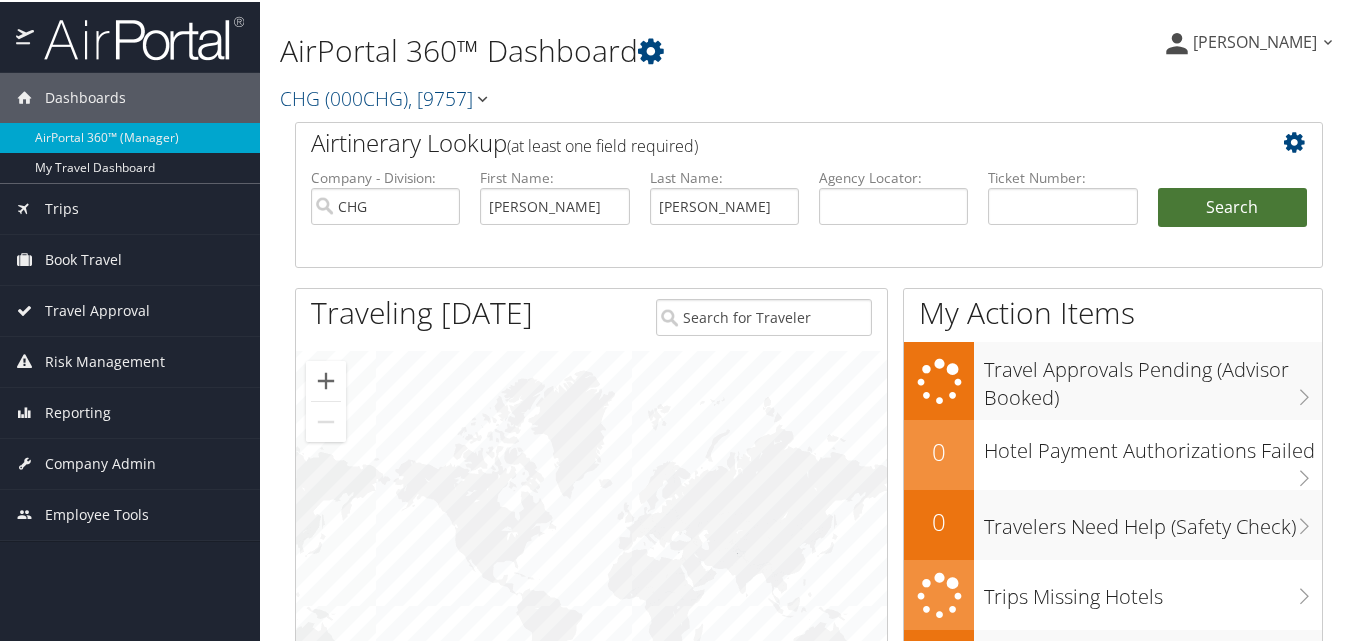 click on "Search" at bounding box center [1232, 206] 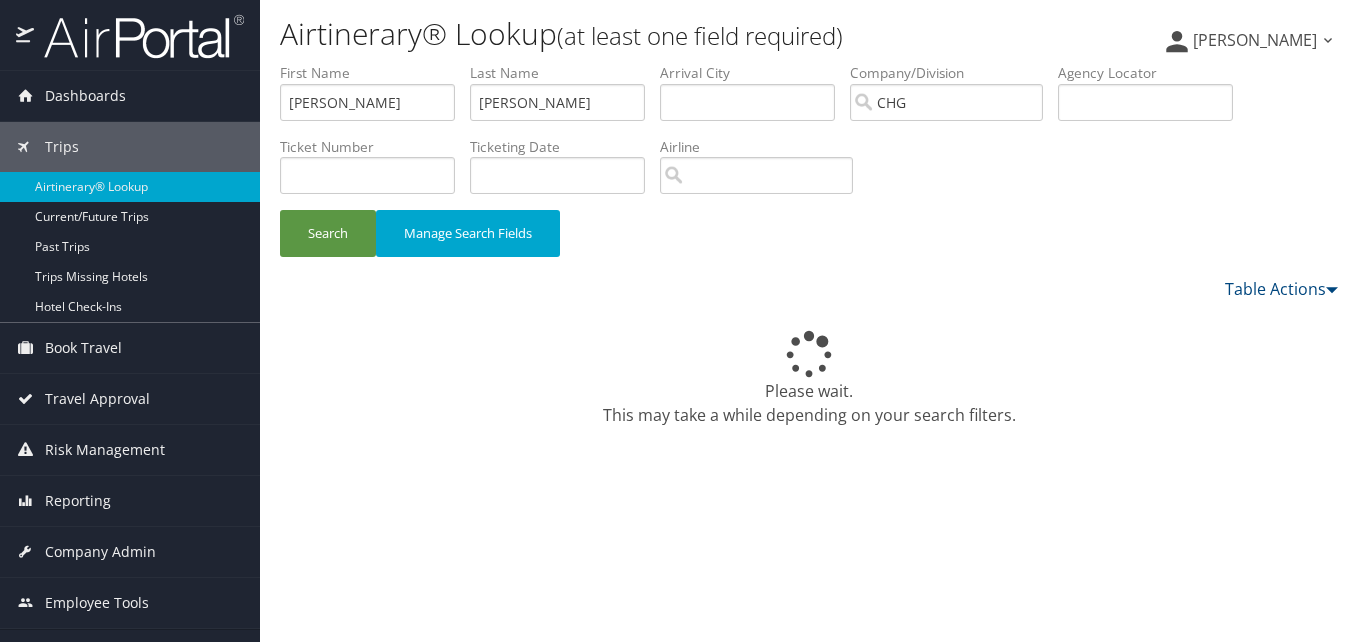 scroll, scrollTop: 0, scrollLeft: 0, axis: both 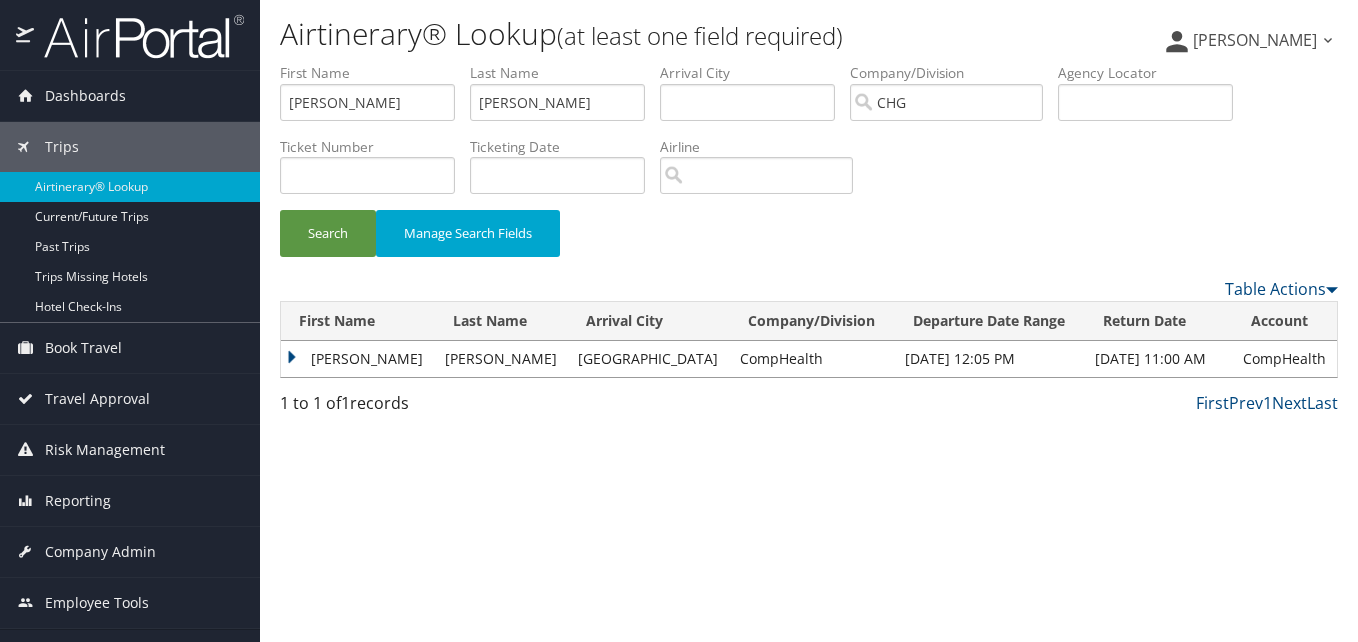 click on "[PERSON_NAME]" at bounding box center (358, 359) 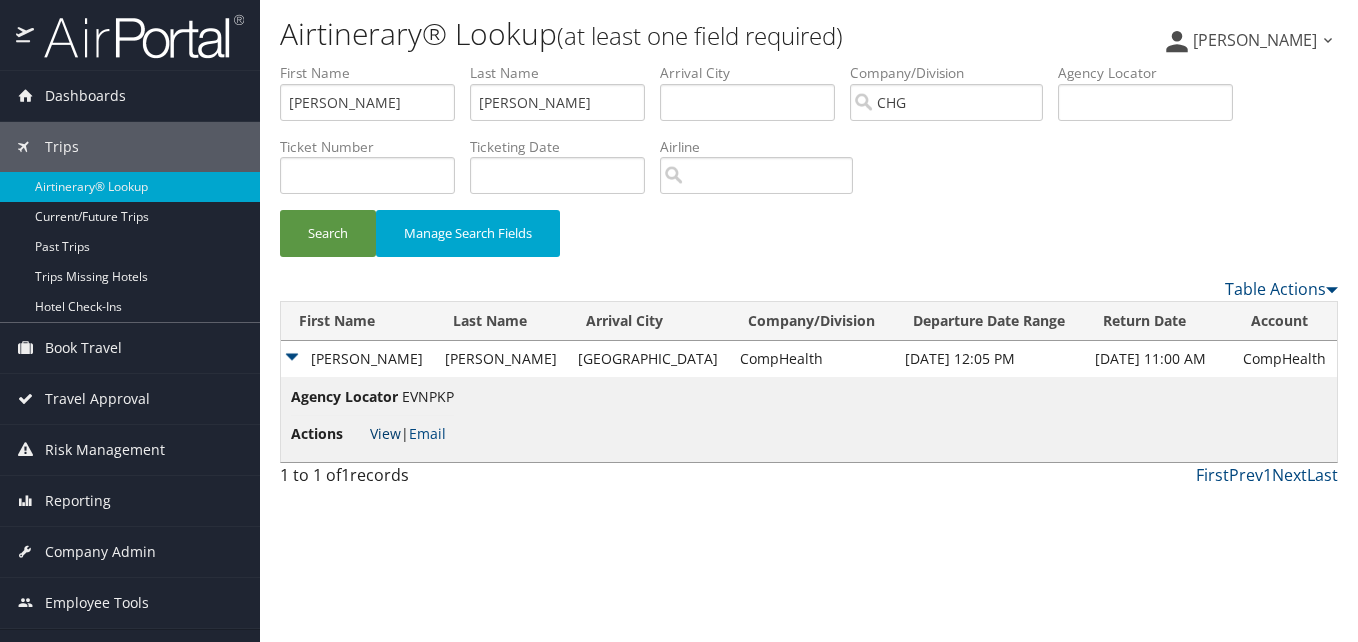click on "View" at bounding box center (385, 433) 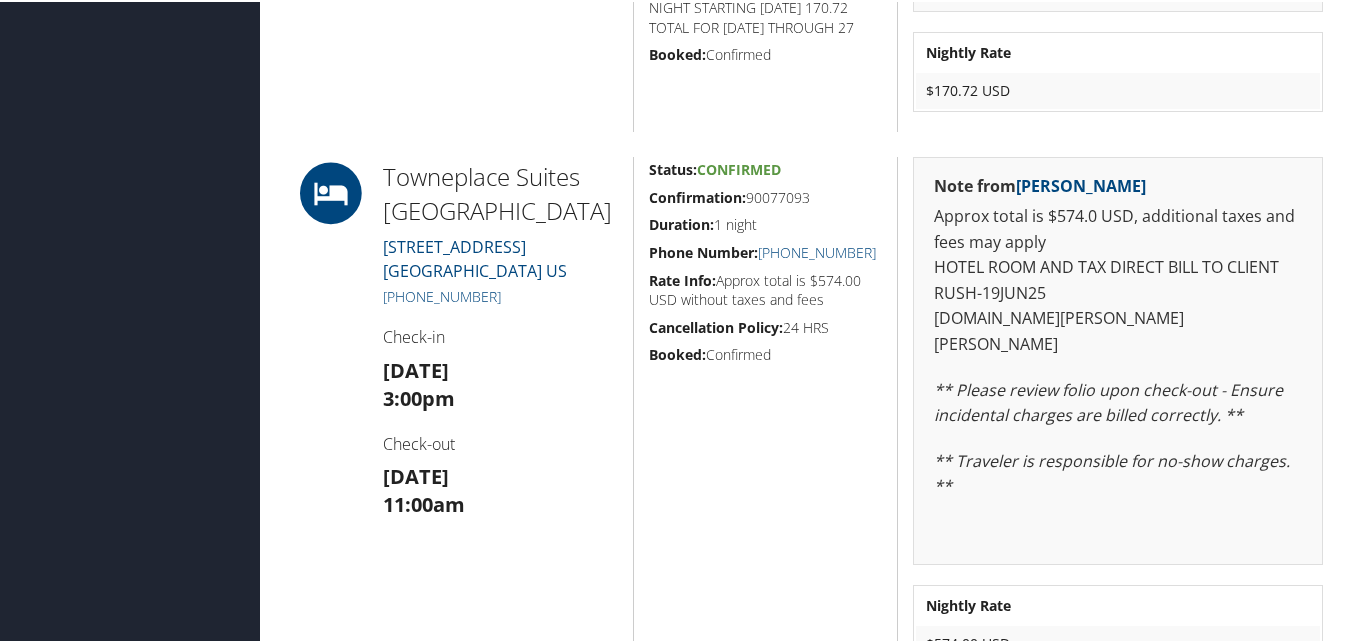 scroll, scrollTop: 2723, scrollLeft: 0, axis: vertical 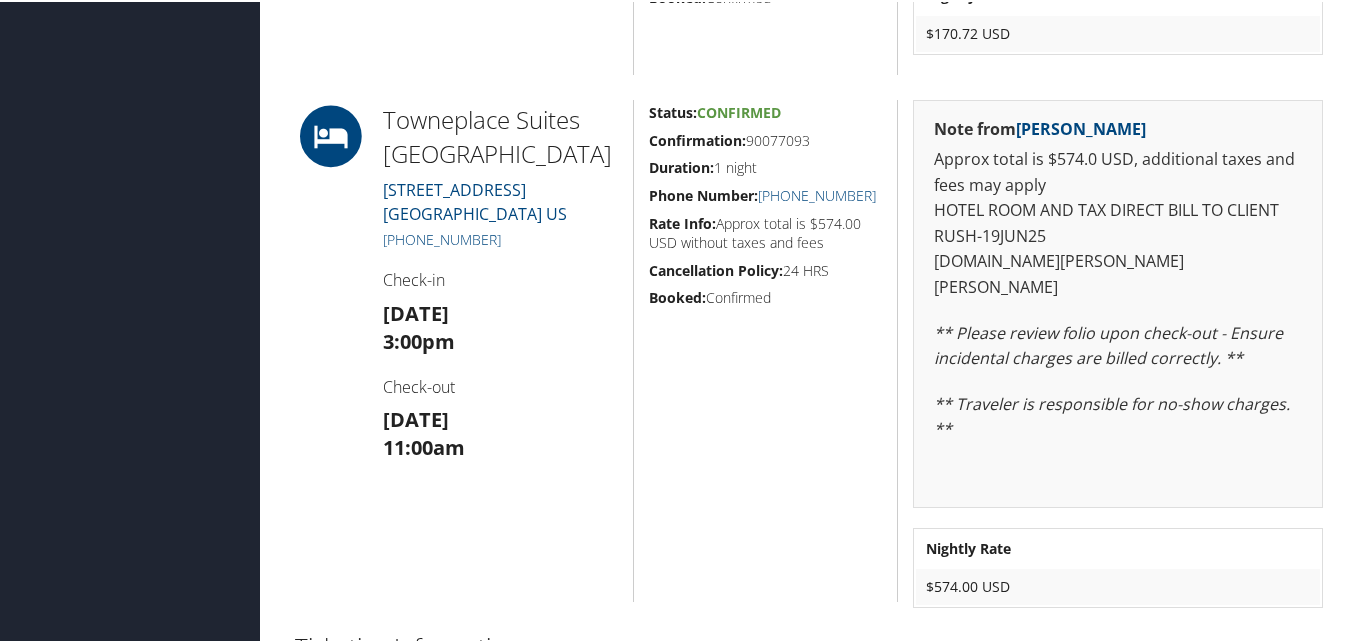 drag, startPoint x: 509, startPoint y: 322, endPoint x: 380, endPoint y: 303, distance: 130.39172 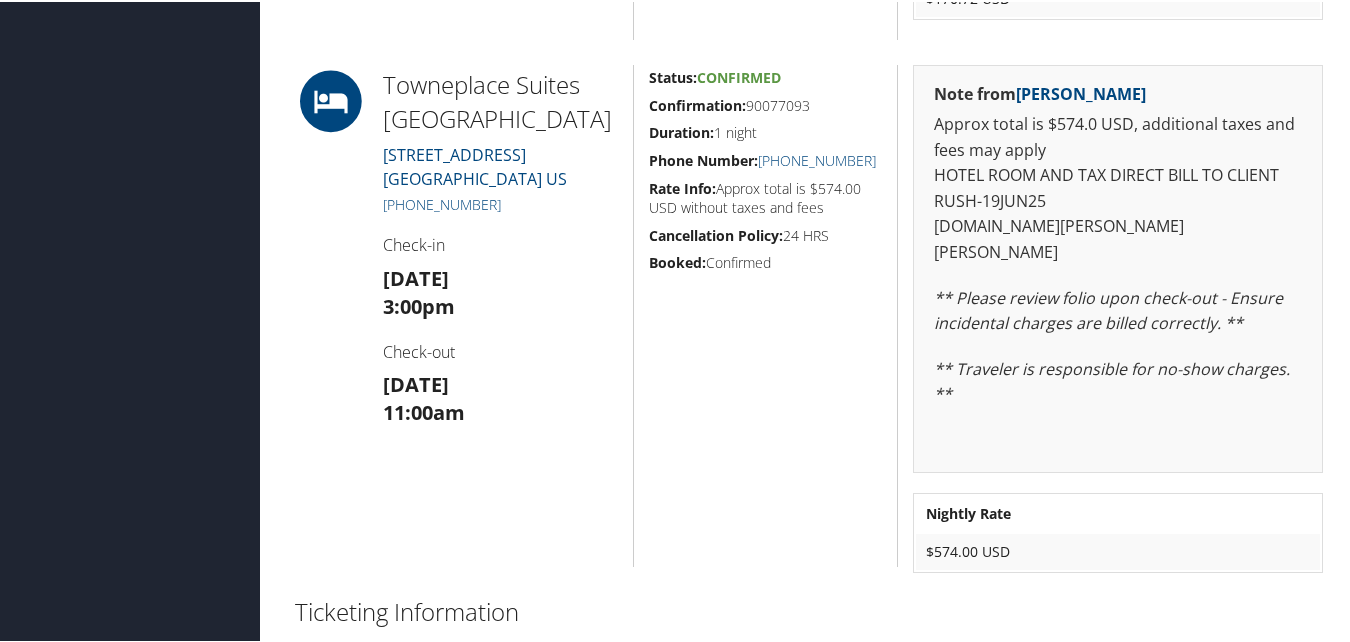 scroll, scrollTop: 2448, scrollLeft: 0, axis: vertical 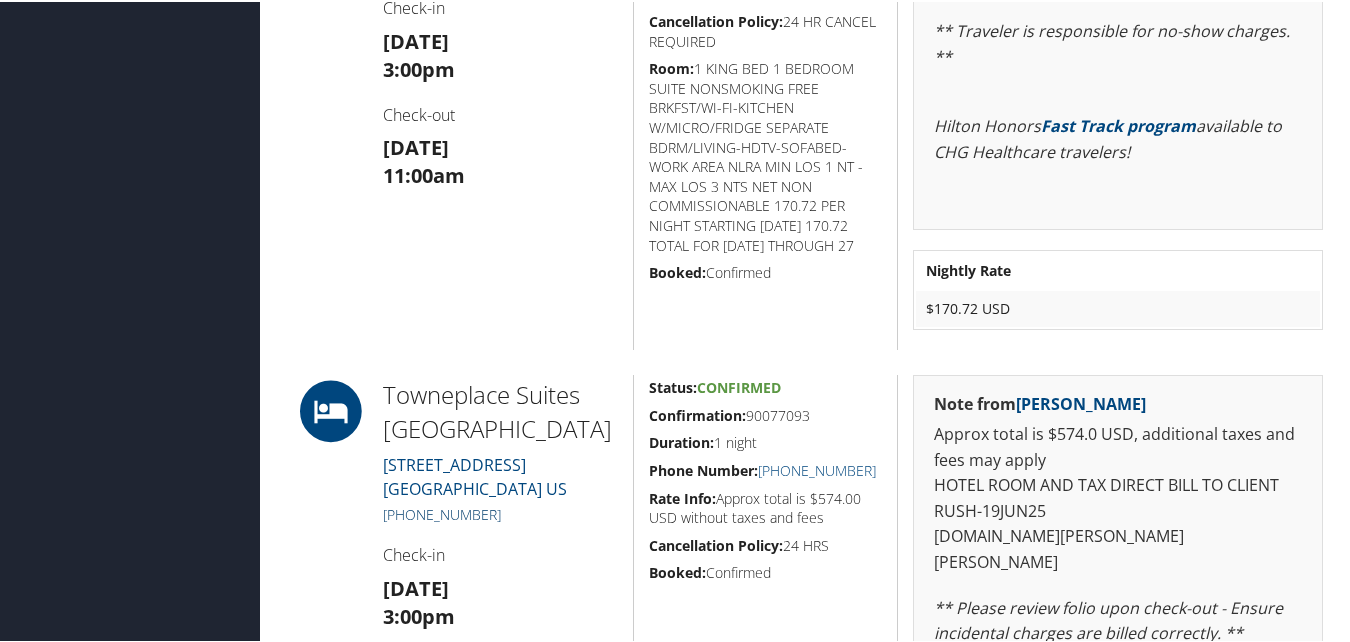 drag, startPoint x: 506, startPoint y: 522, endPoint x: 406, endPoint y: 516, distance: 100.17984 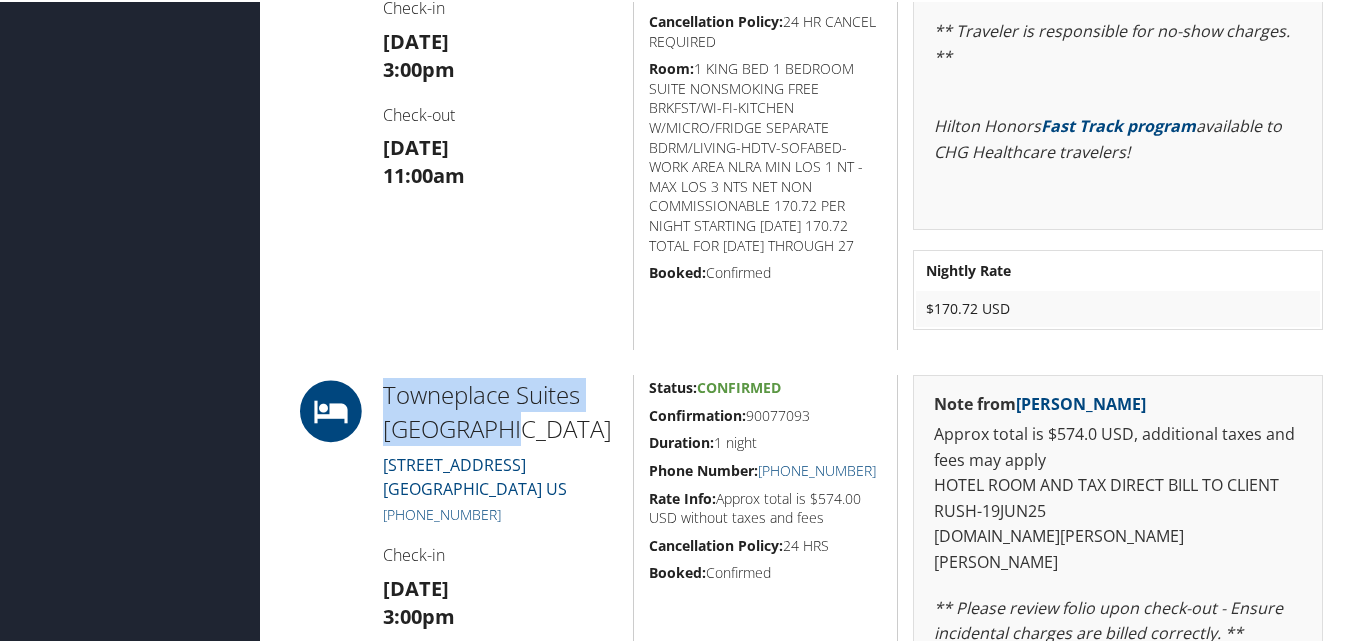 drag, startPoint x: 520, startPoint y: 429, endPoint x: 364, endPoint y: 385, distance: 162.0864 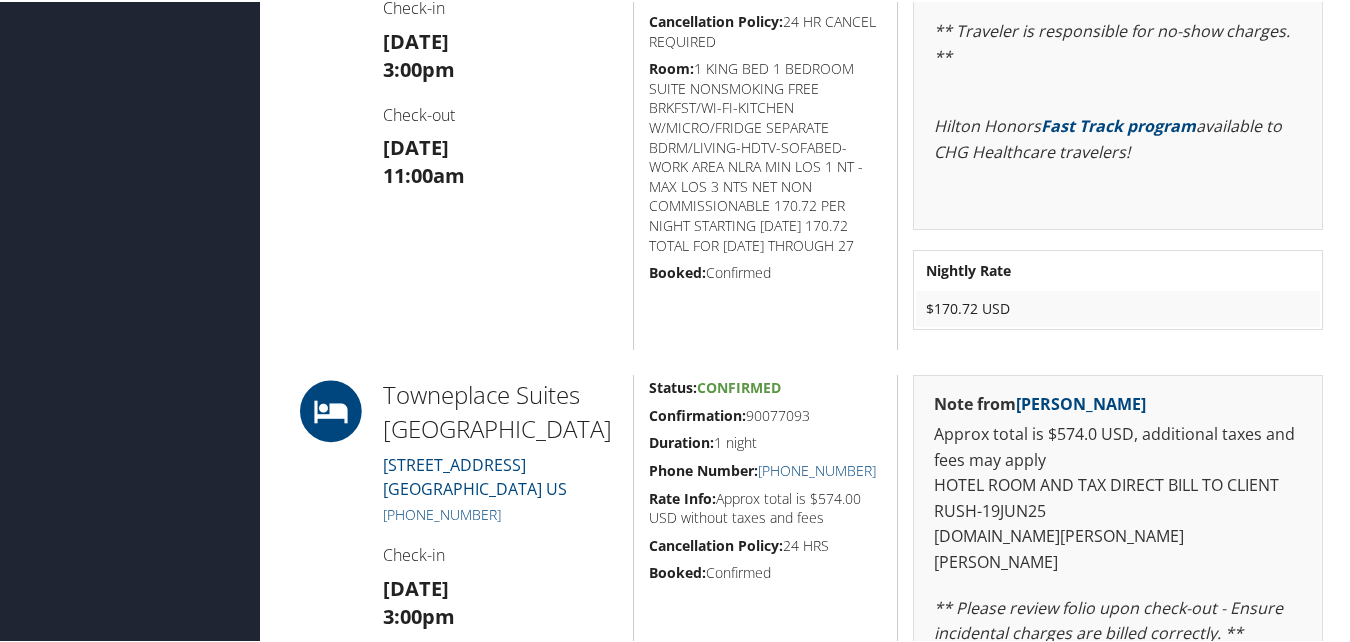 click on "Home2 Suites Alexandria
3800 ALEXANDRIA MALL DRIVE  ALEXANDRIA LA US 71301
+1 (318) 704-6450
Check-in
Mon 26 May
3:00pm
Check-out
Tue 27 May
11:00am" at bounding box center (500, 75) 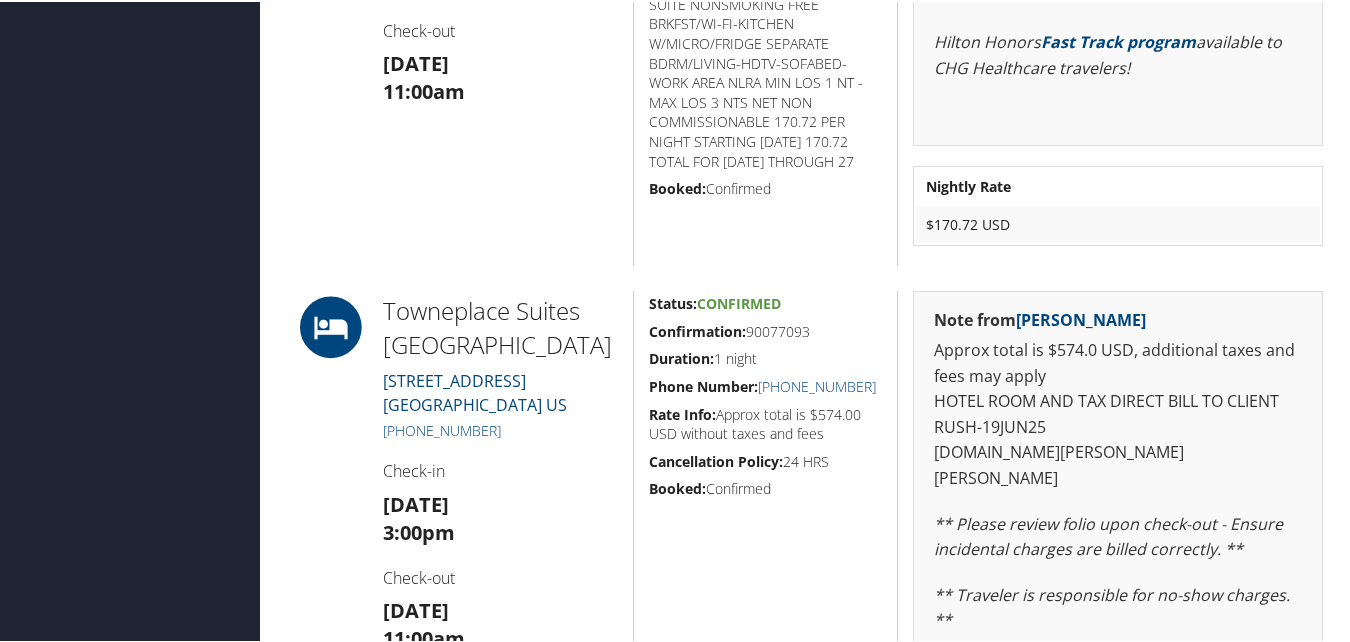 scroll, scrollTop: 2648, scrollLeft: 0, axis: vertical 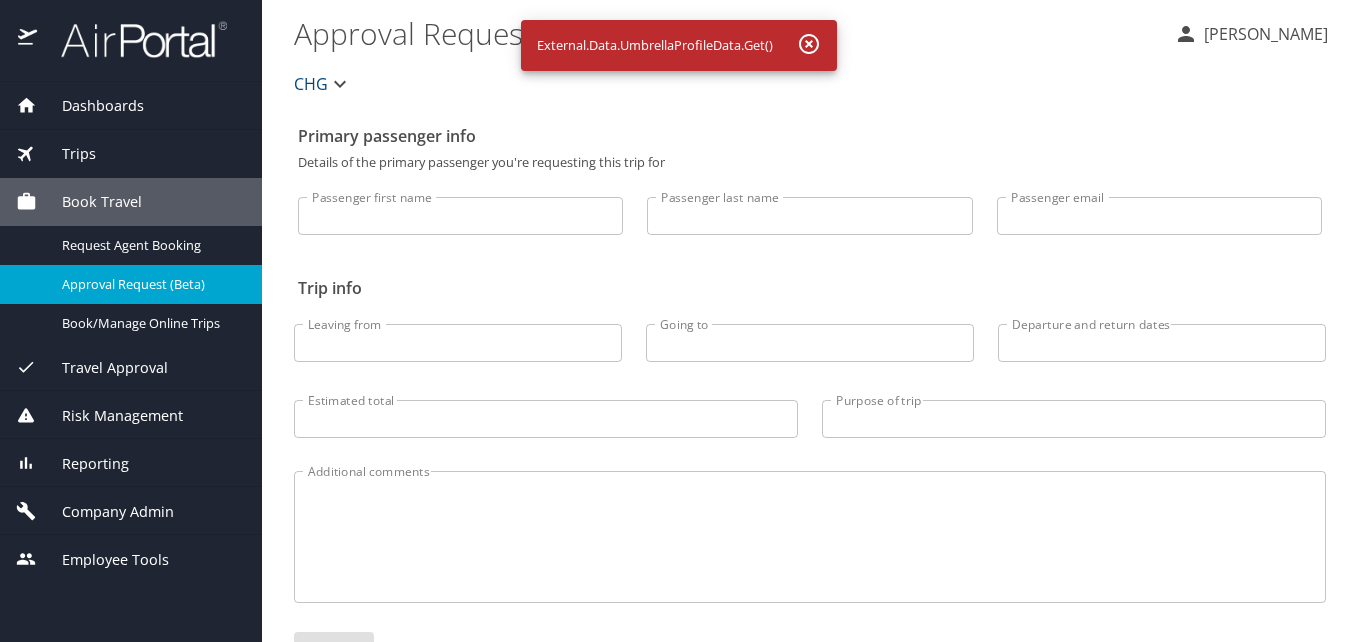 click on "Dashboards" at bounding box center (131, 106) 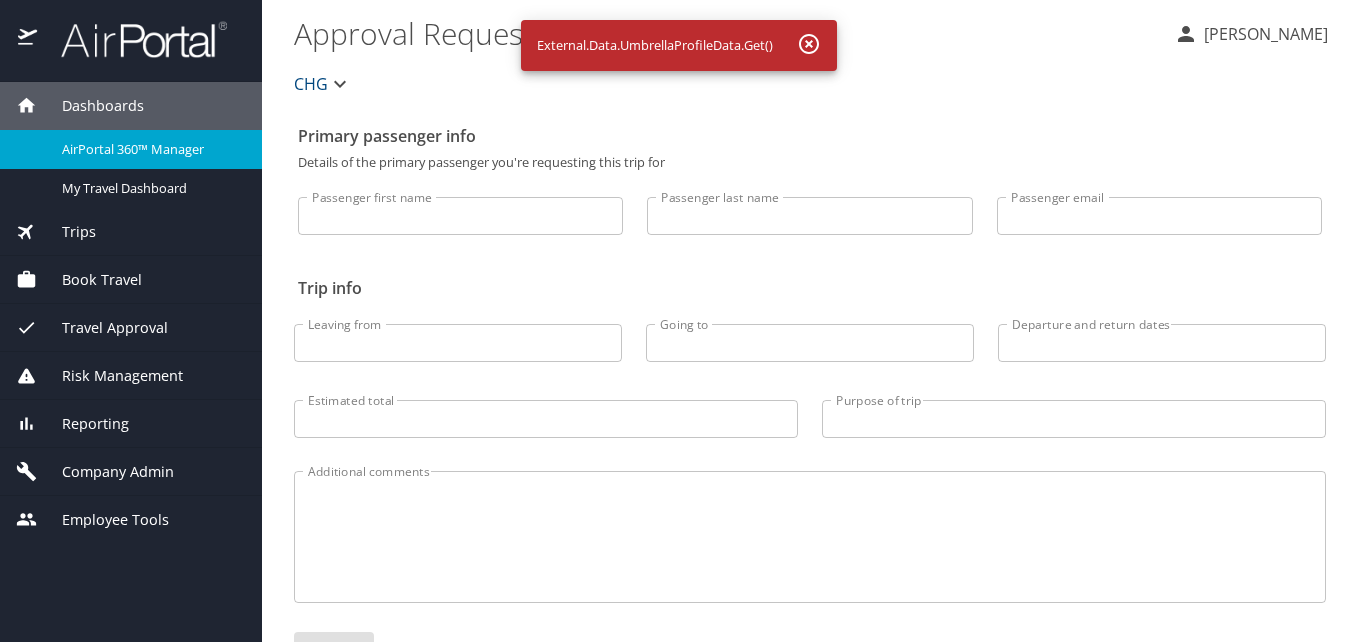 drag, startPoint x: 147, startPoint y: 118, endPoint x: 144, endPoint y: 153, distance: 35.128338 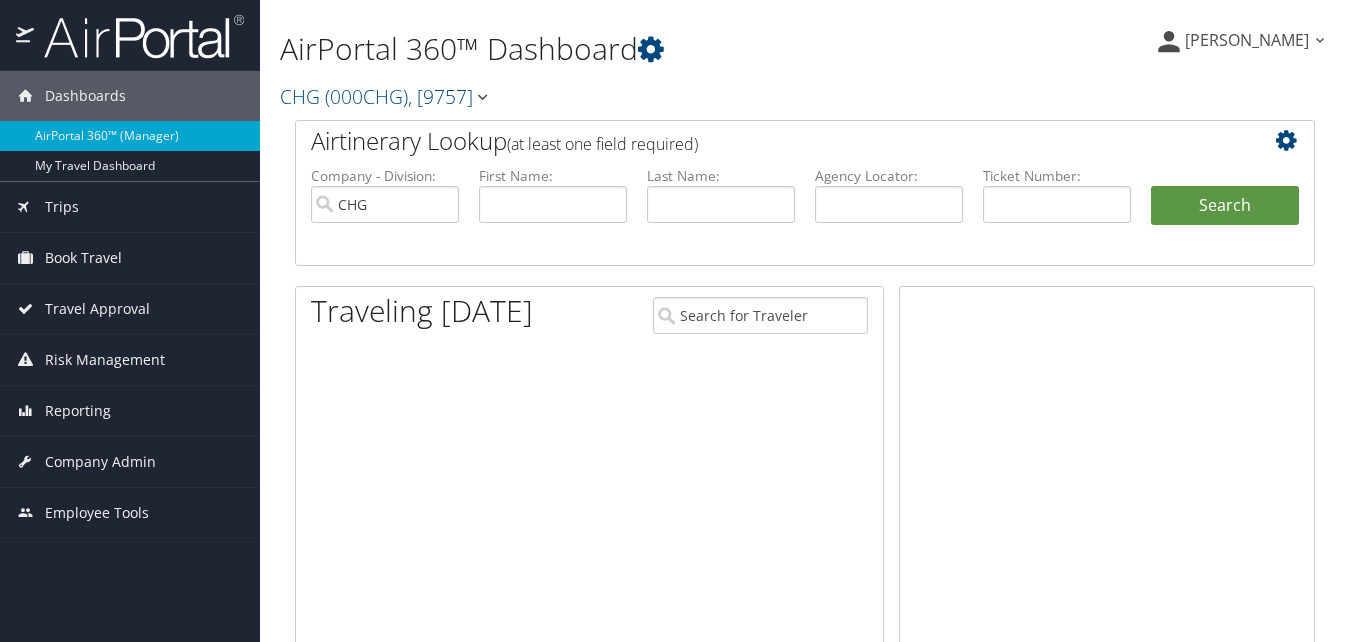 scroll, scrollTop: 0, scrollLeft: 0, axis: both 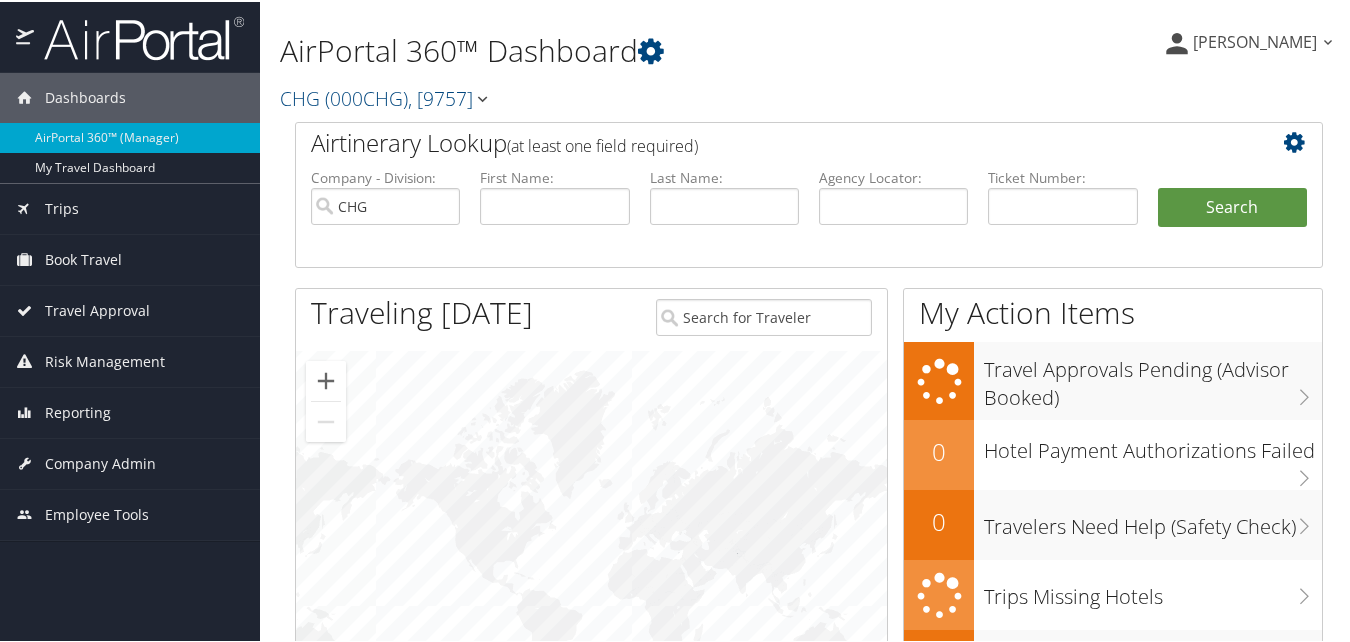 click on "Agency Locator:" at bounding box center [893, 212] 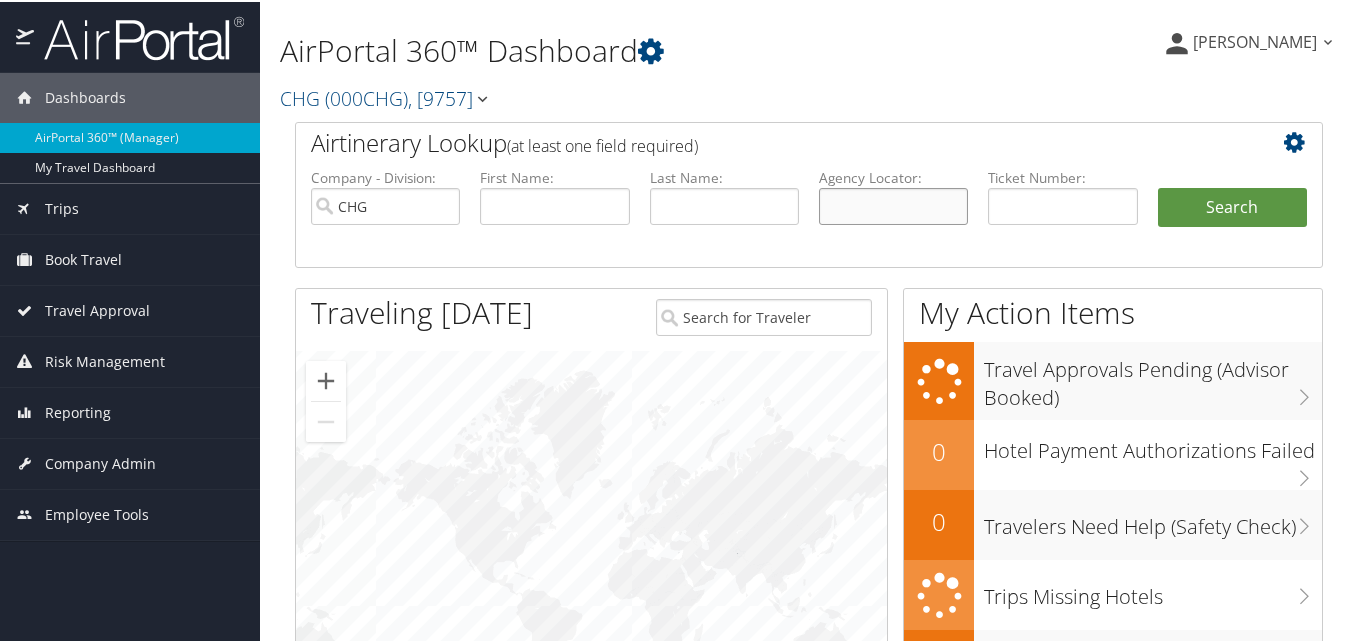 click at bounding box center [893, 204] 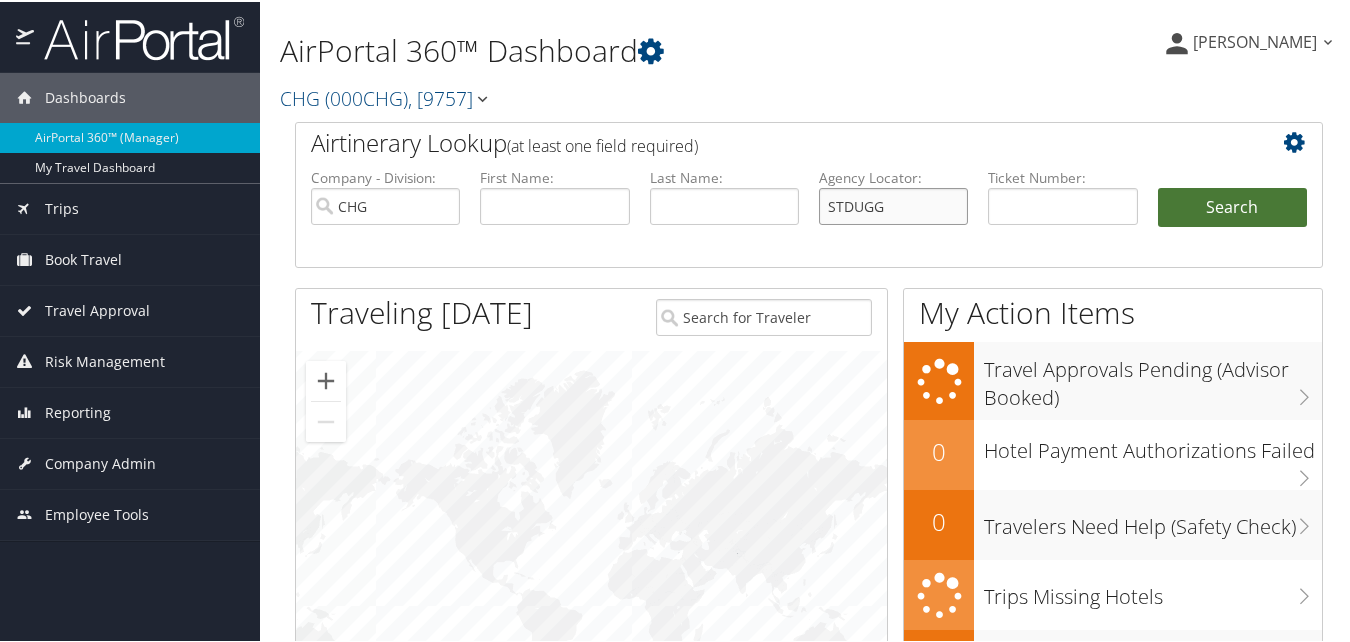 type on "STDUGG" 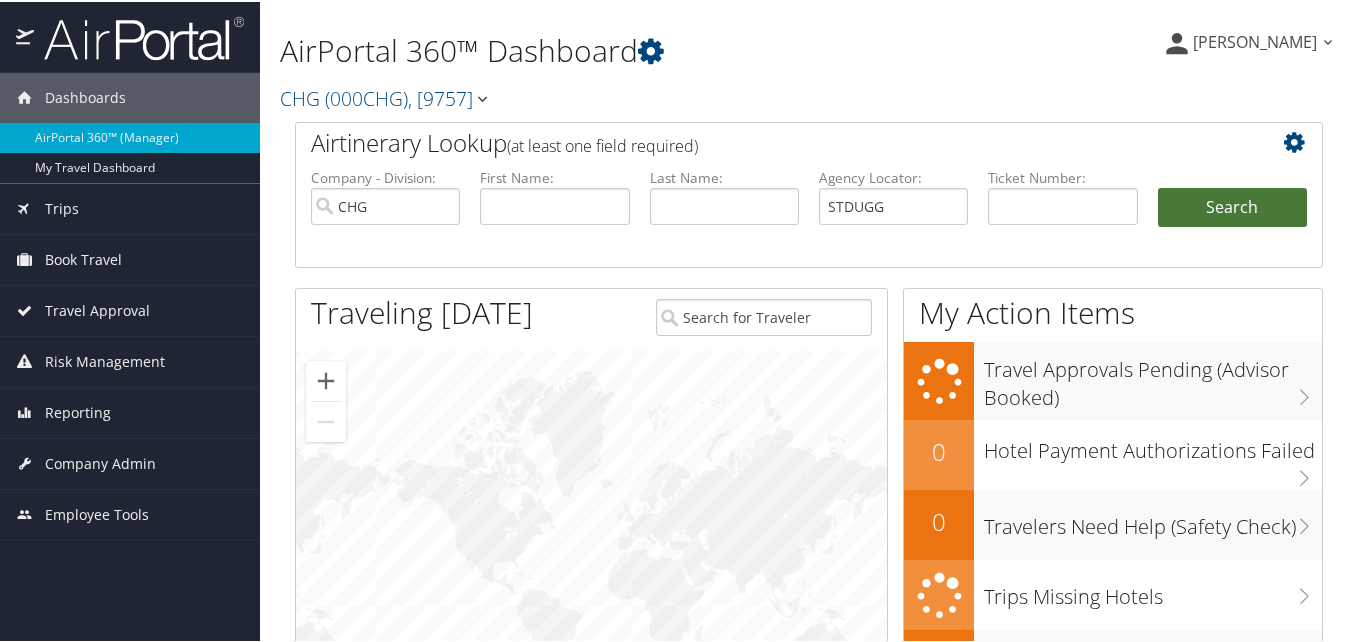 click on "Search" at bounding box center [1232, 206] 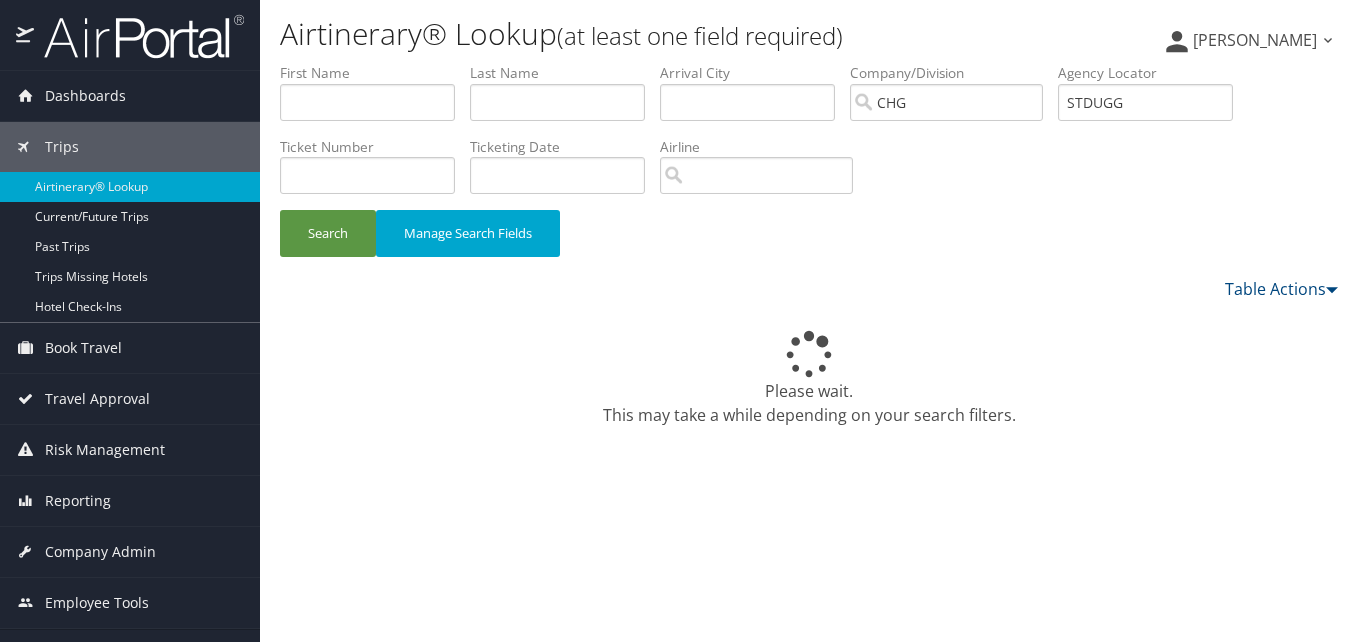 scroll, scrollTop: 0, scrollLeft: 0, axis: both 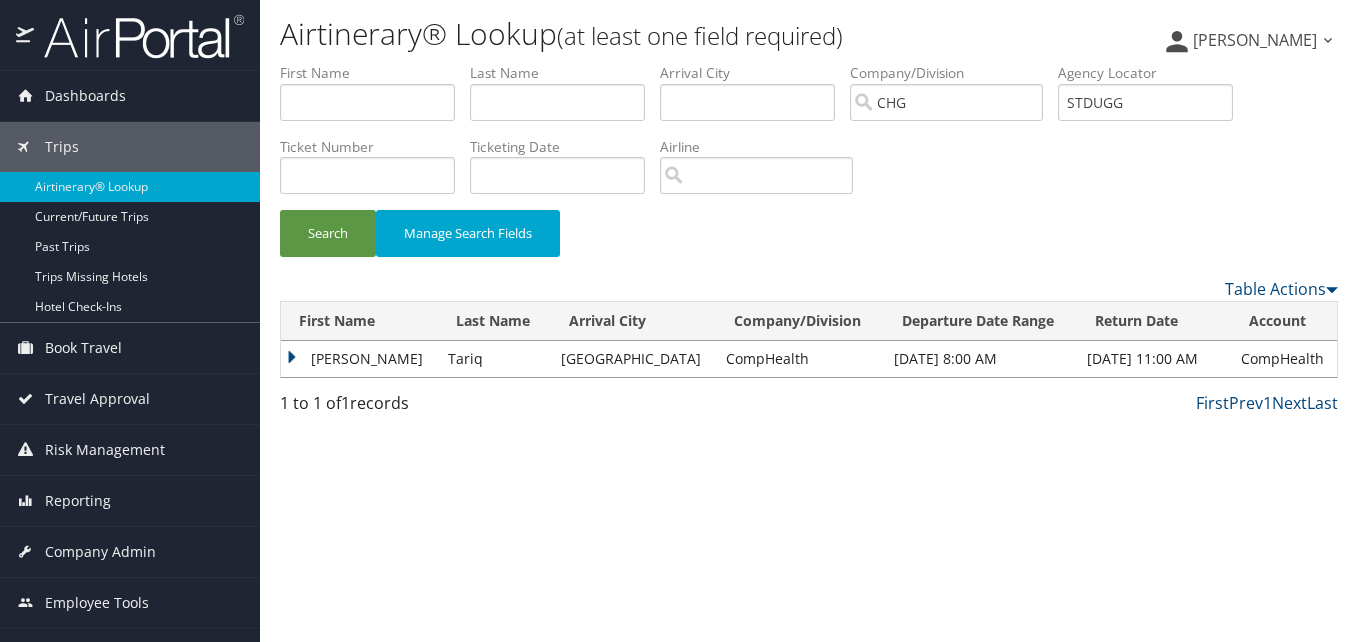 click on "First Name" at bounding box center [359, 321] 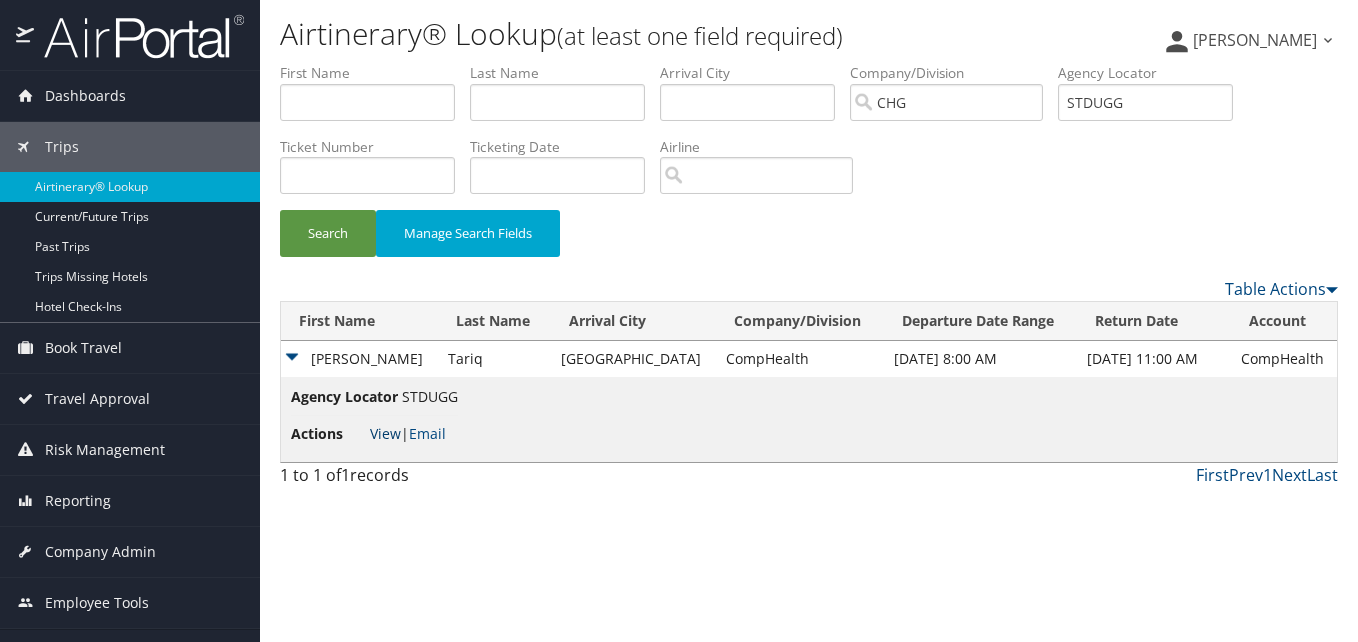 click on "View" at bounding box center (385, 433) 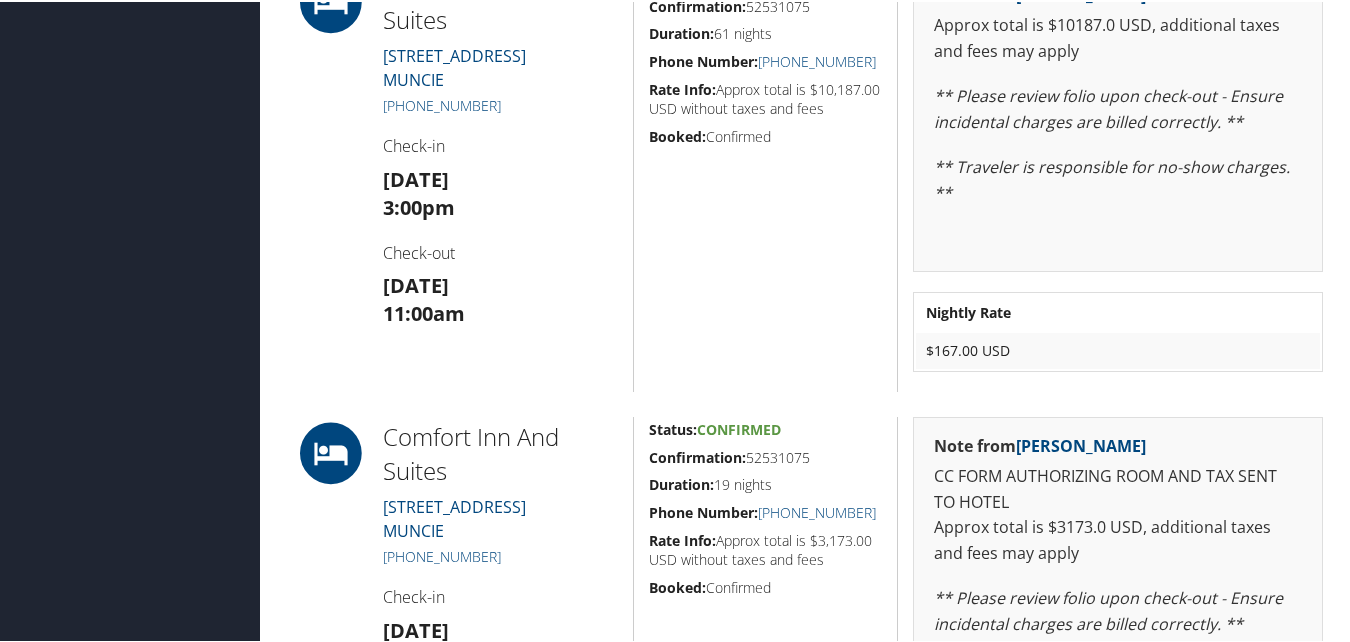 scroll, scrollTop: 1200, scrollLeft: 0, axis: vertical 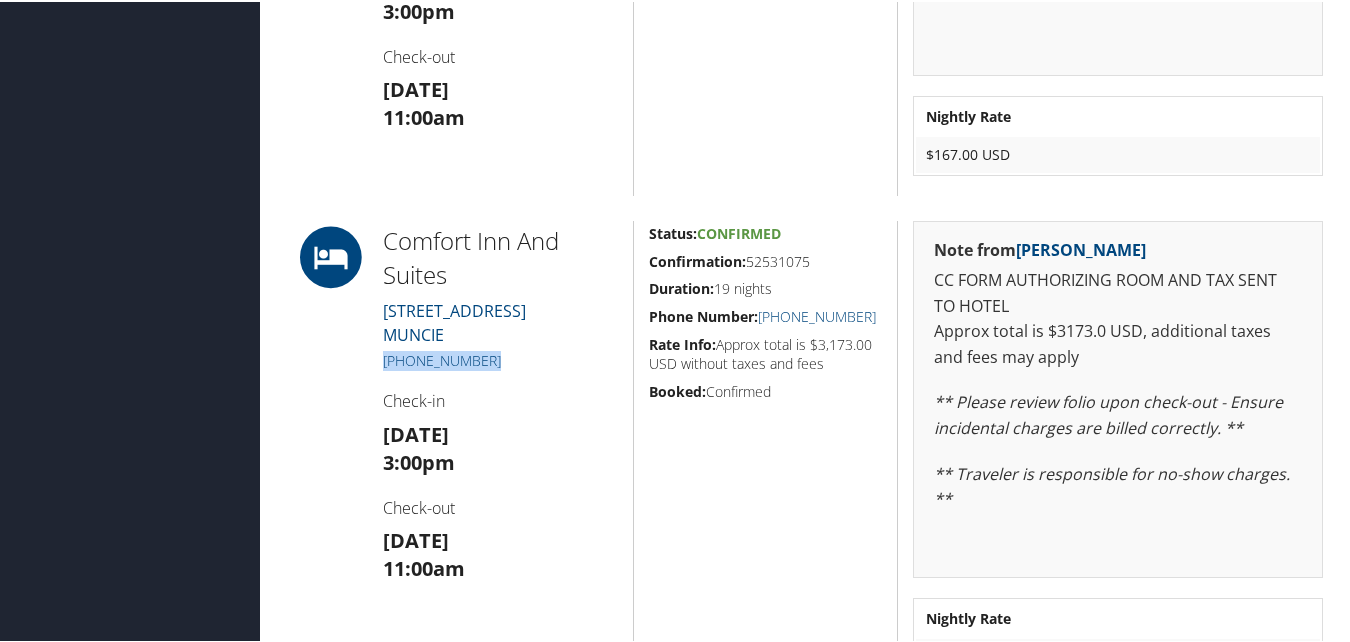 drag, startPoint x: 530, startPoint y: 351, endPoint x: 369, endPoint y: 351, distance: 161 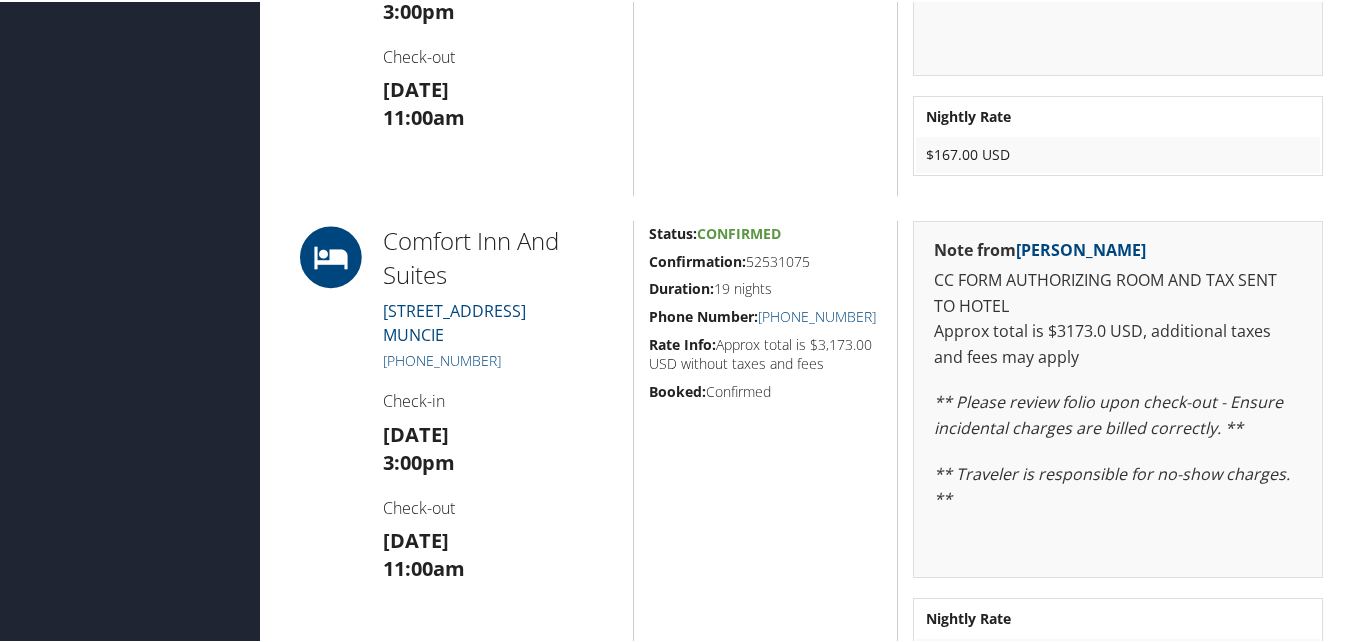 drag, startPoint x: 823, startPoint y: 260, endPoint x: 649, endPoint y: 261, distance: 174.00287 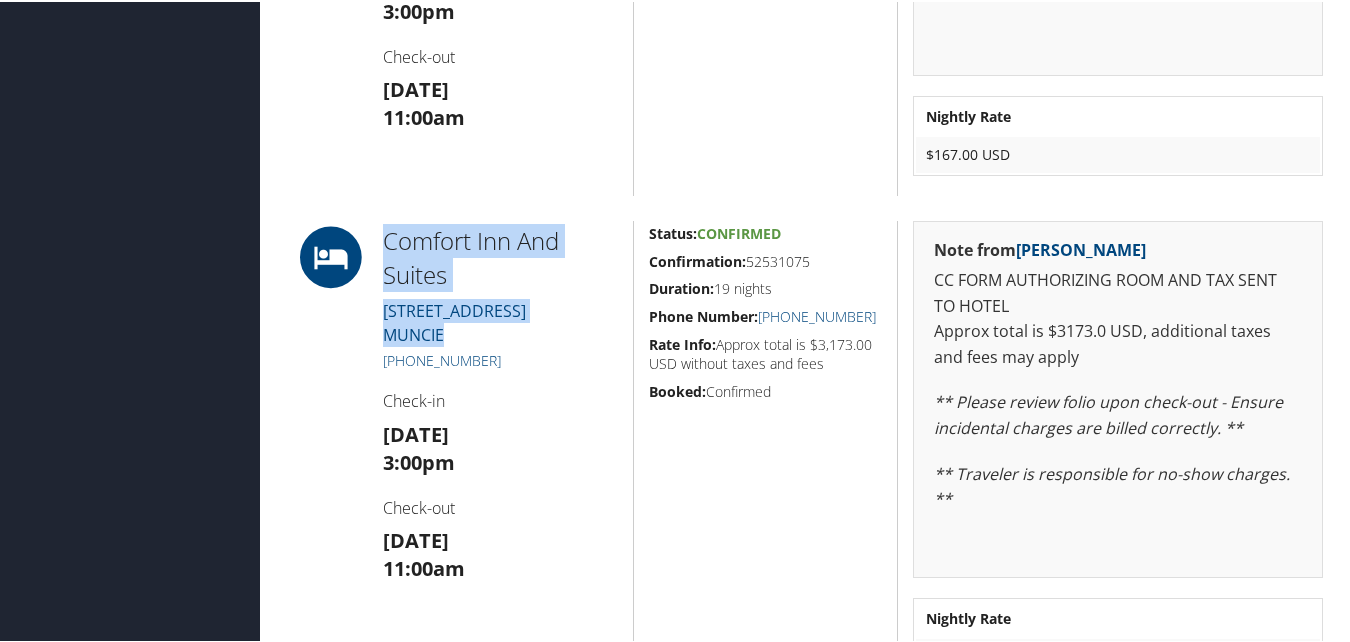drag, startPoint x: 493, startPoint y: 338, endPoint x: 388, endPoint y: 238, distance: 145 